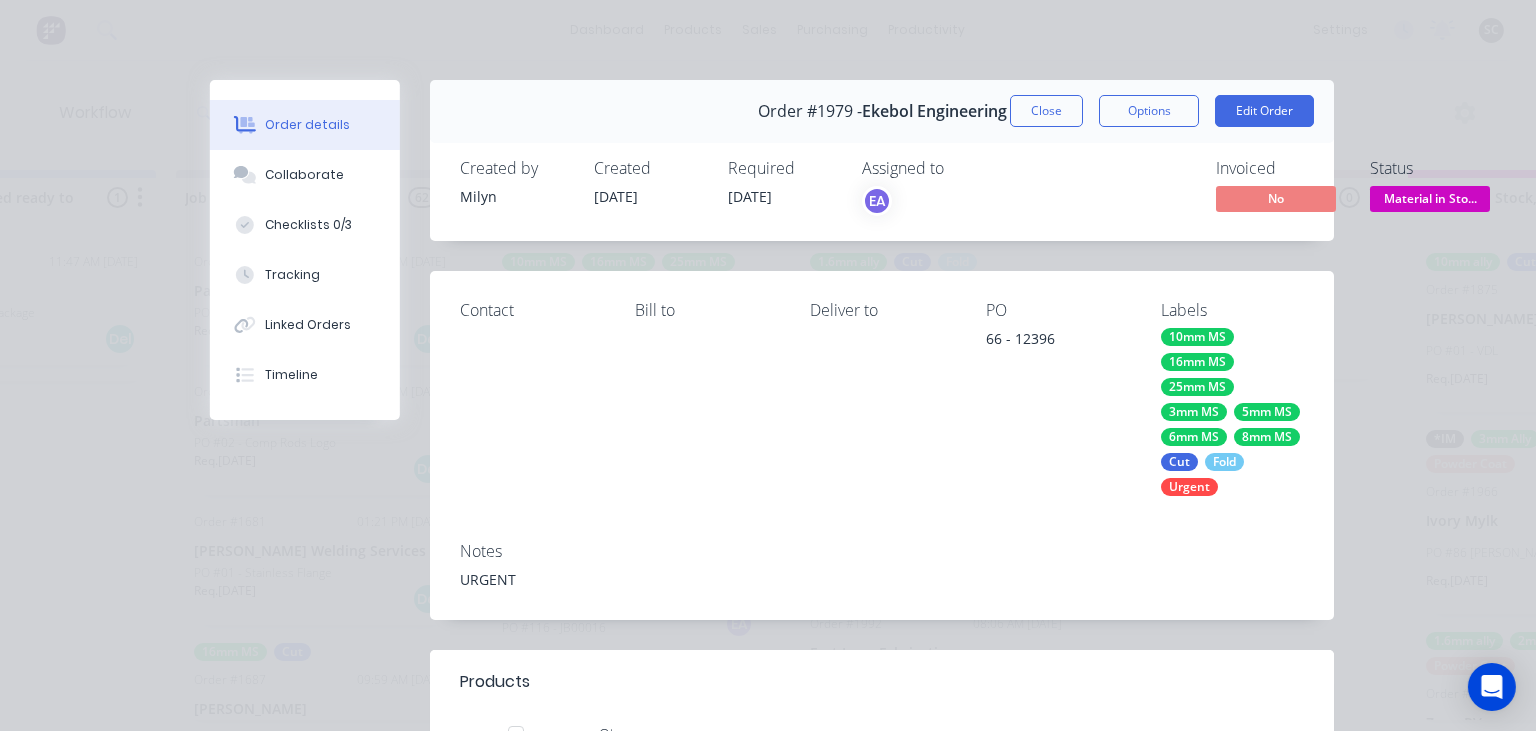scroll, scrollTop: 0, scrollLeft: 2023, axis: horizontal 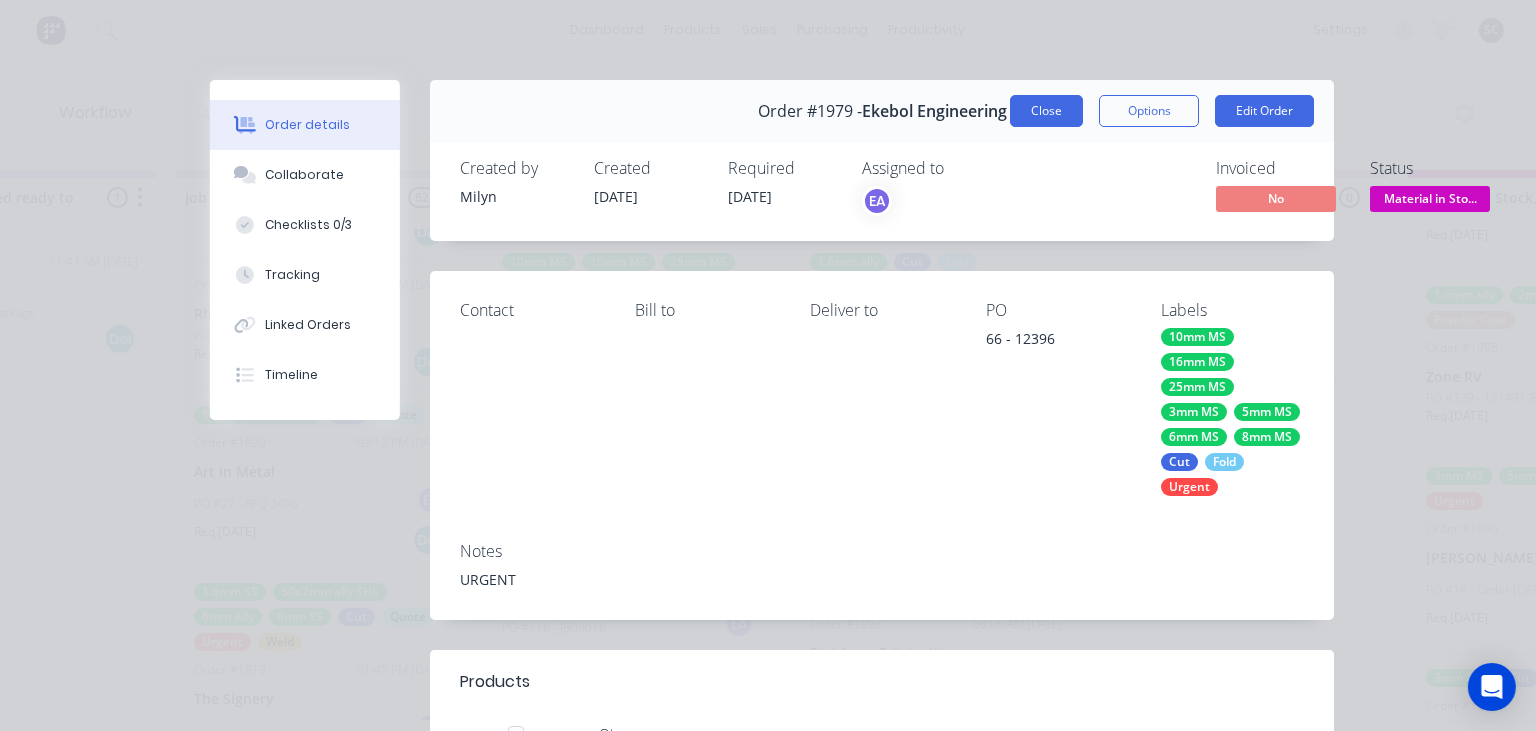 click on "Close" at bounding box center (1046, 111) 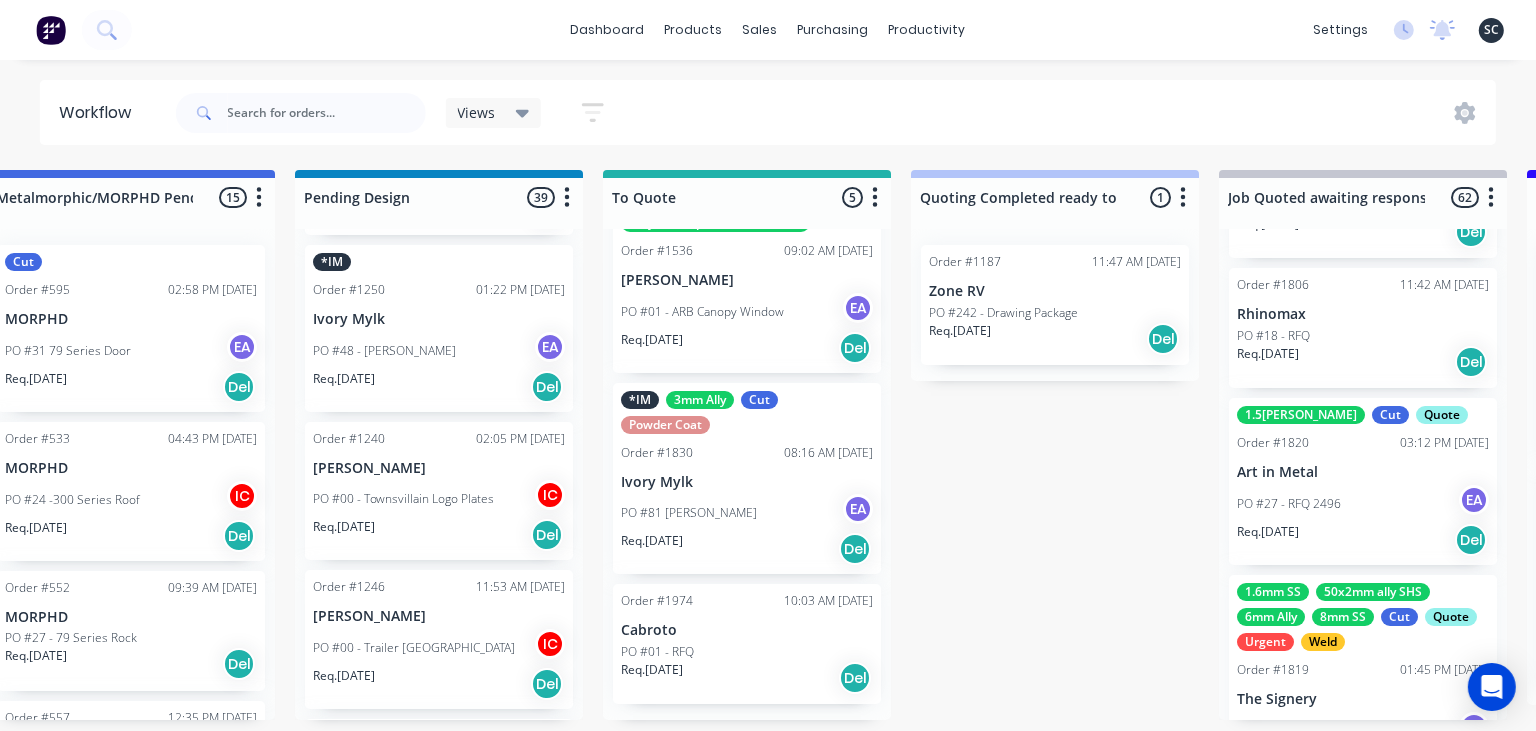 scroll, scrollTop: 0, scrollLeft: 984, axis: horizontal 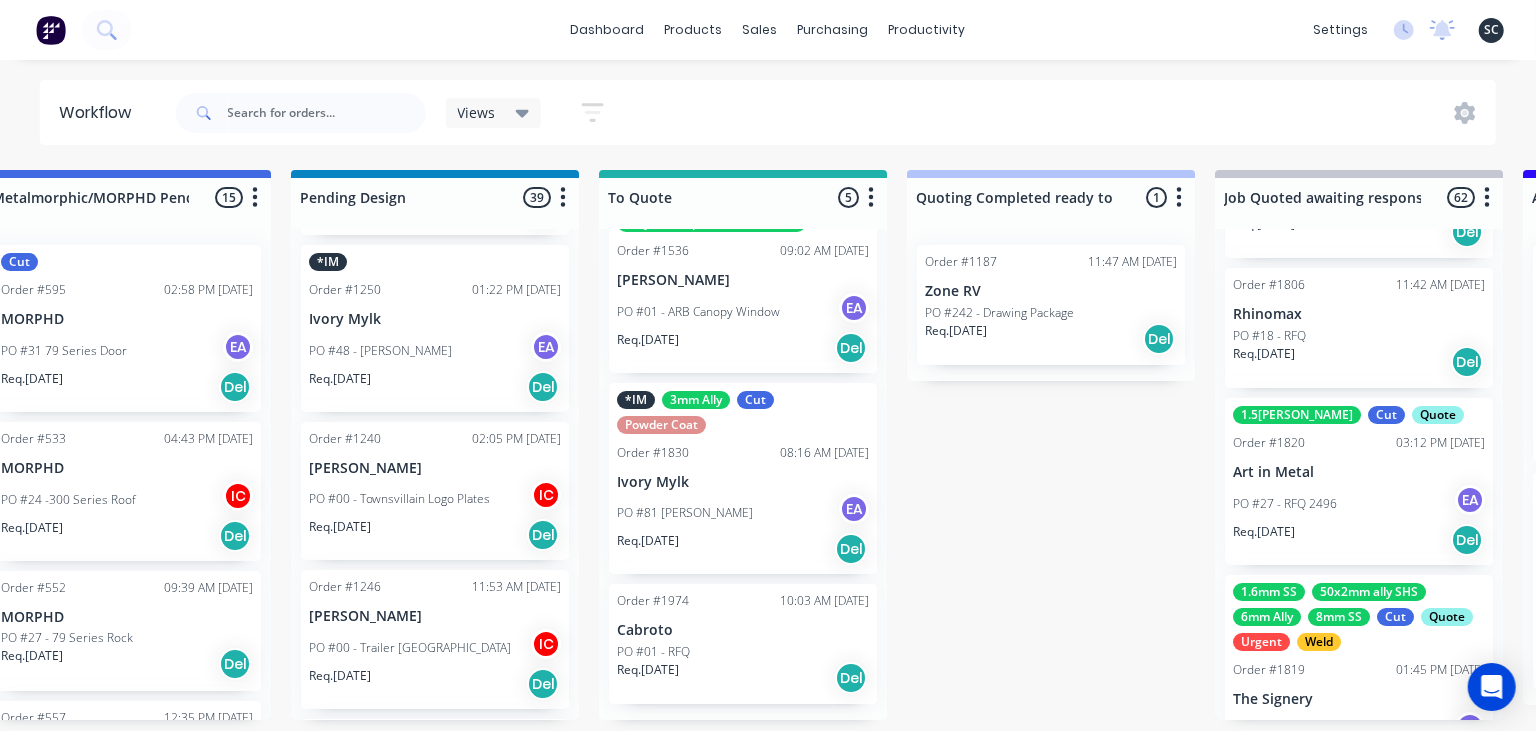 click on "PO #242 - Drawing Package" at bounding box center [999, 313] 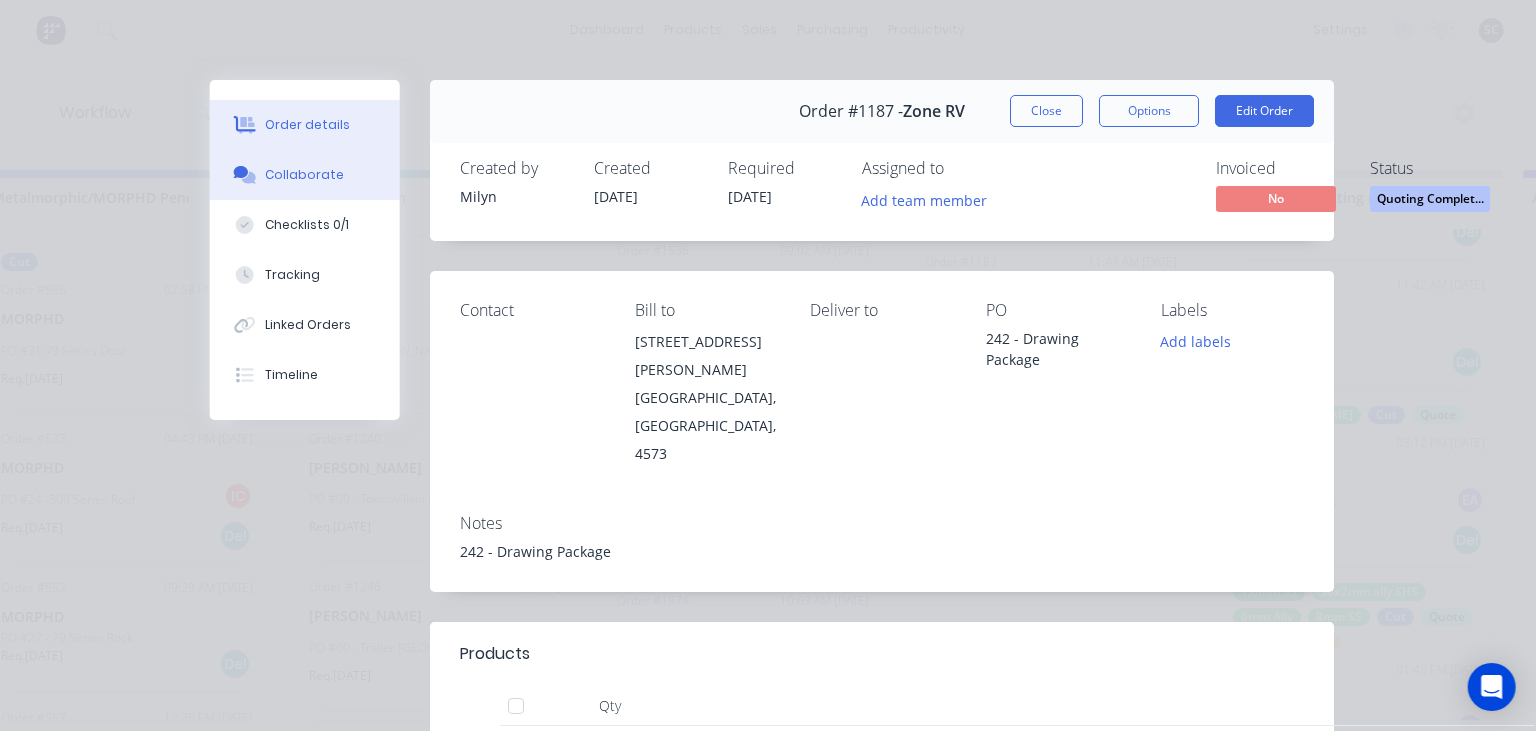 click on "Collaborate" at bounding box center (305, 175) 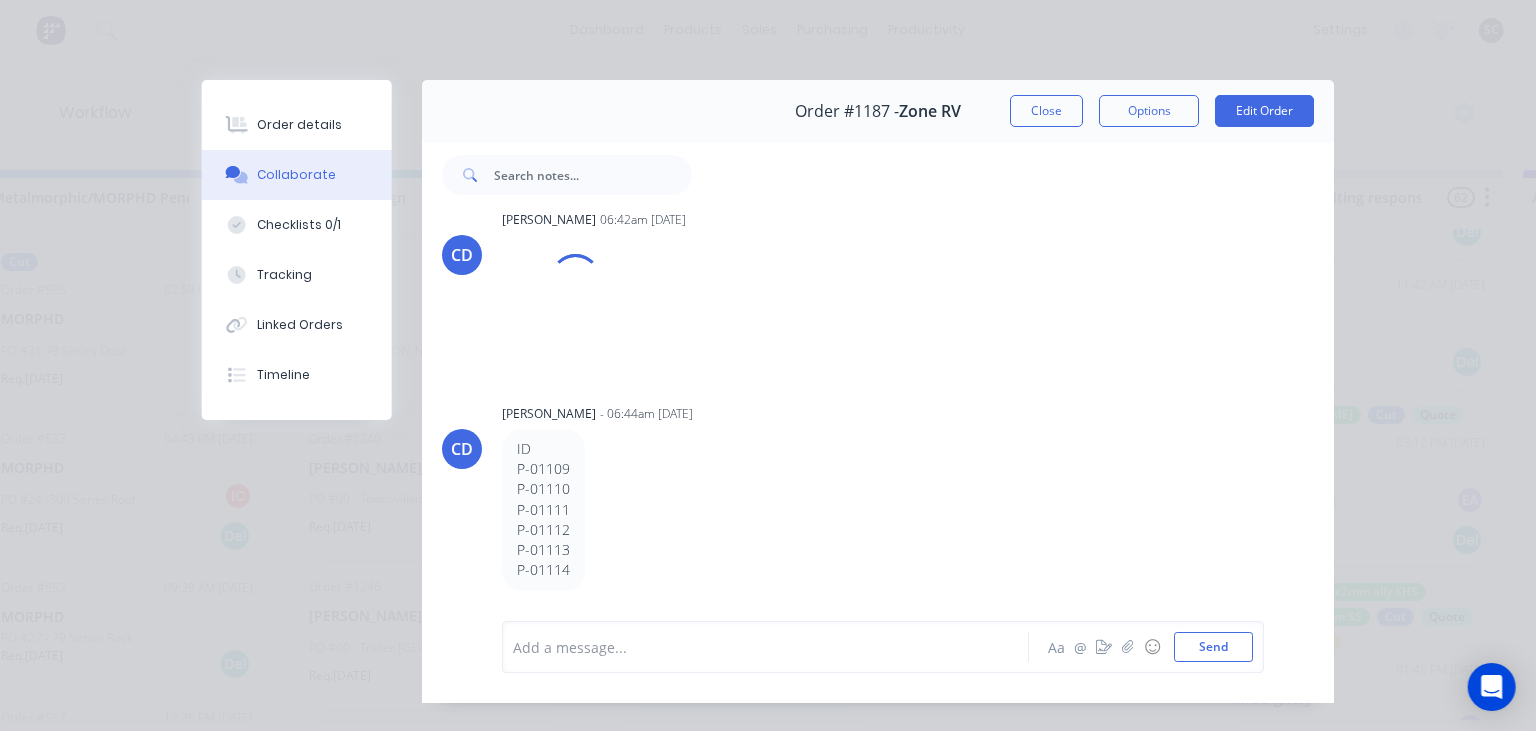 scroll, scrollTop: 802, scrollLeft: 0, axis: vertical 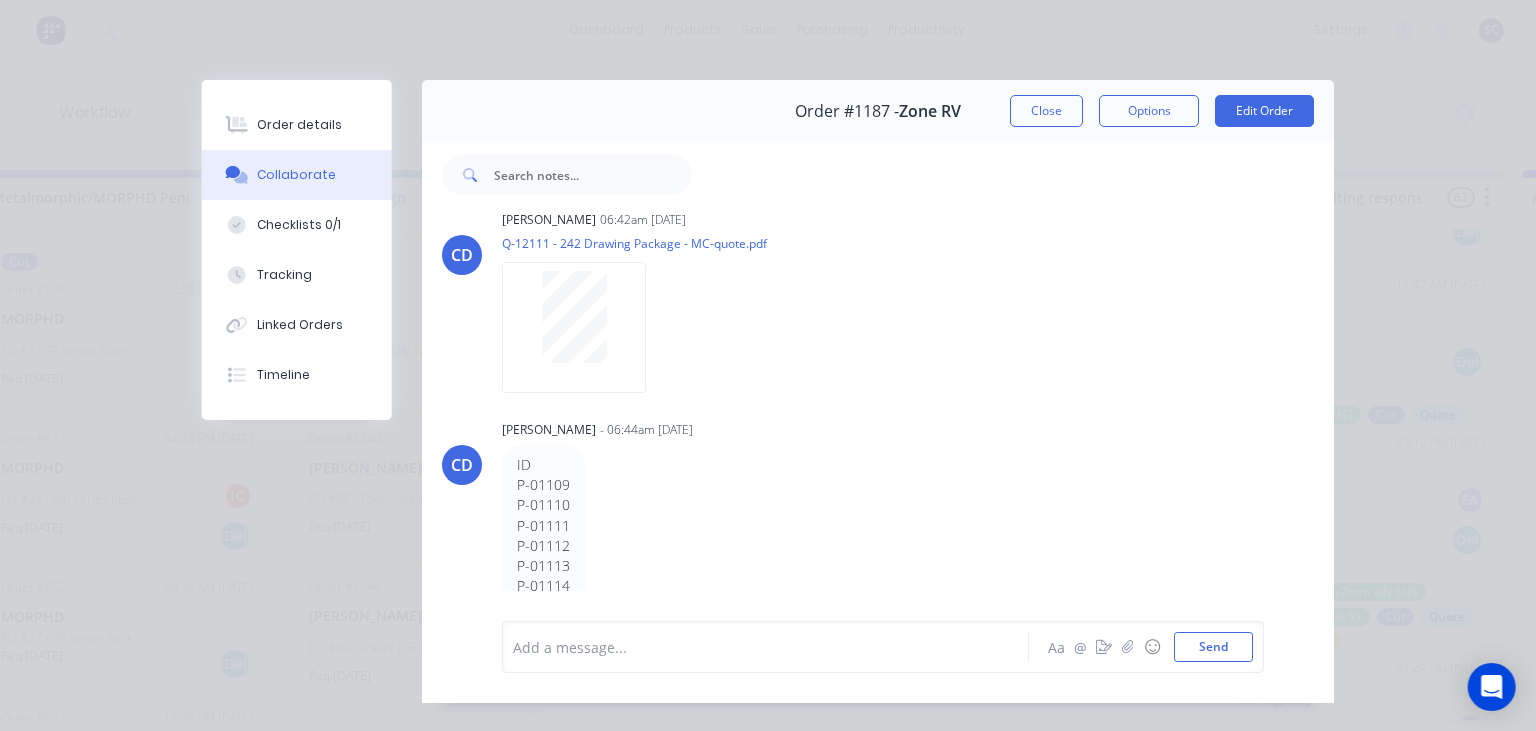 click on "Aa @ ☺ Send" at bounding box center (1148, 647) 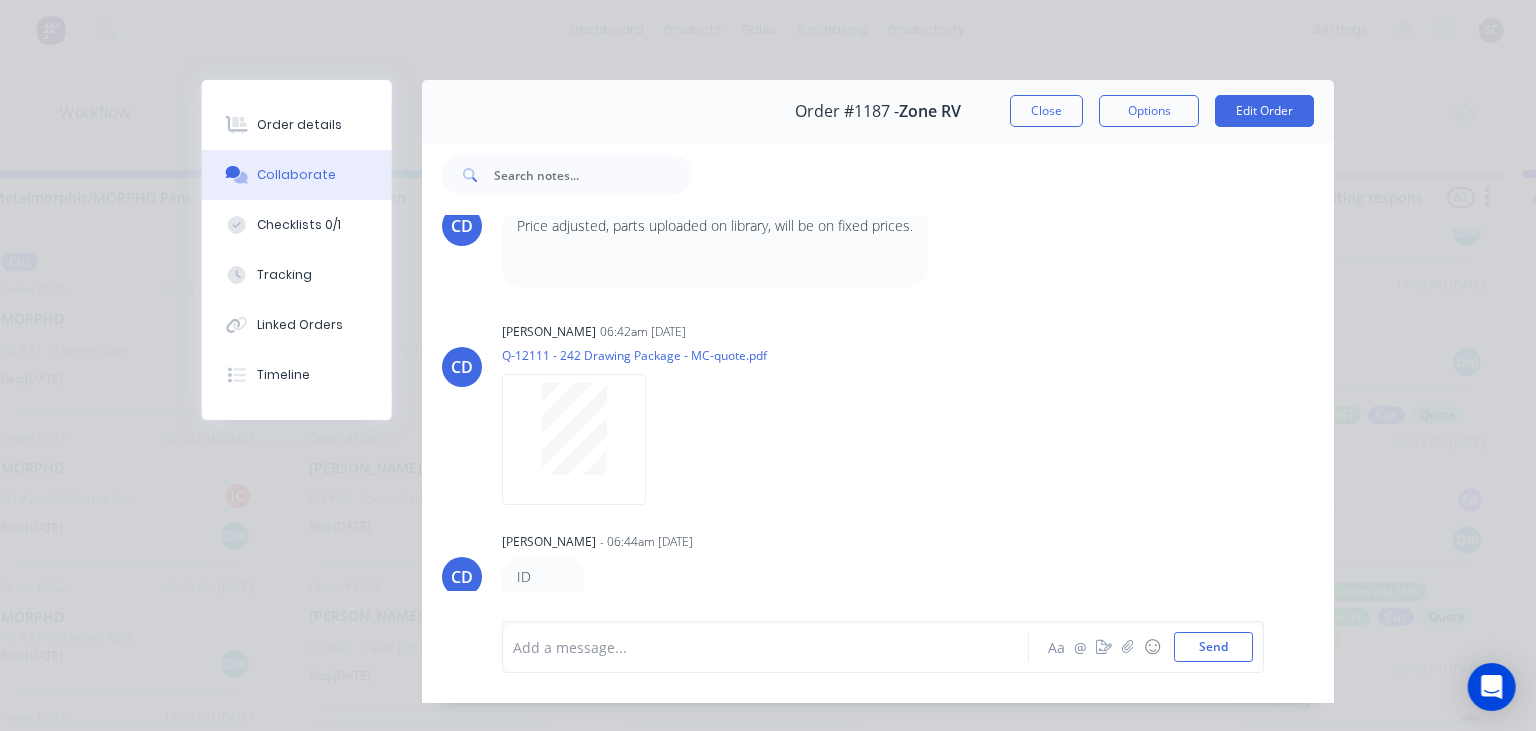 scroll, scrollTop: 702, scrollLeft: 0, axis: vertical 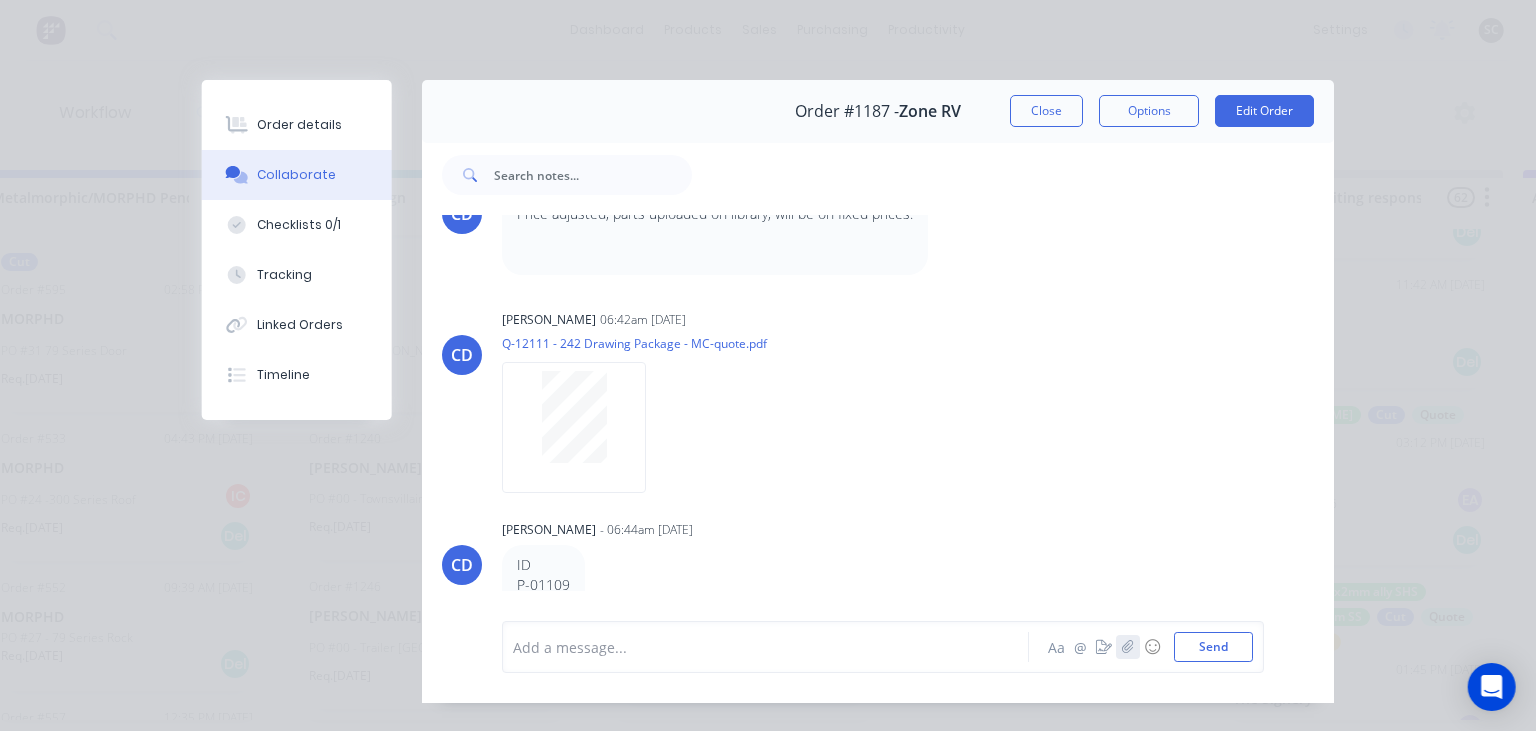click at bounding box center (1128, 647) 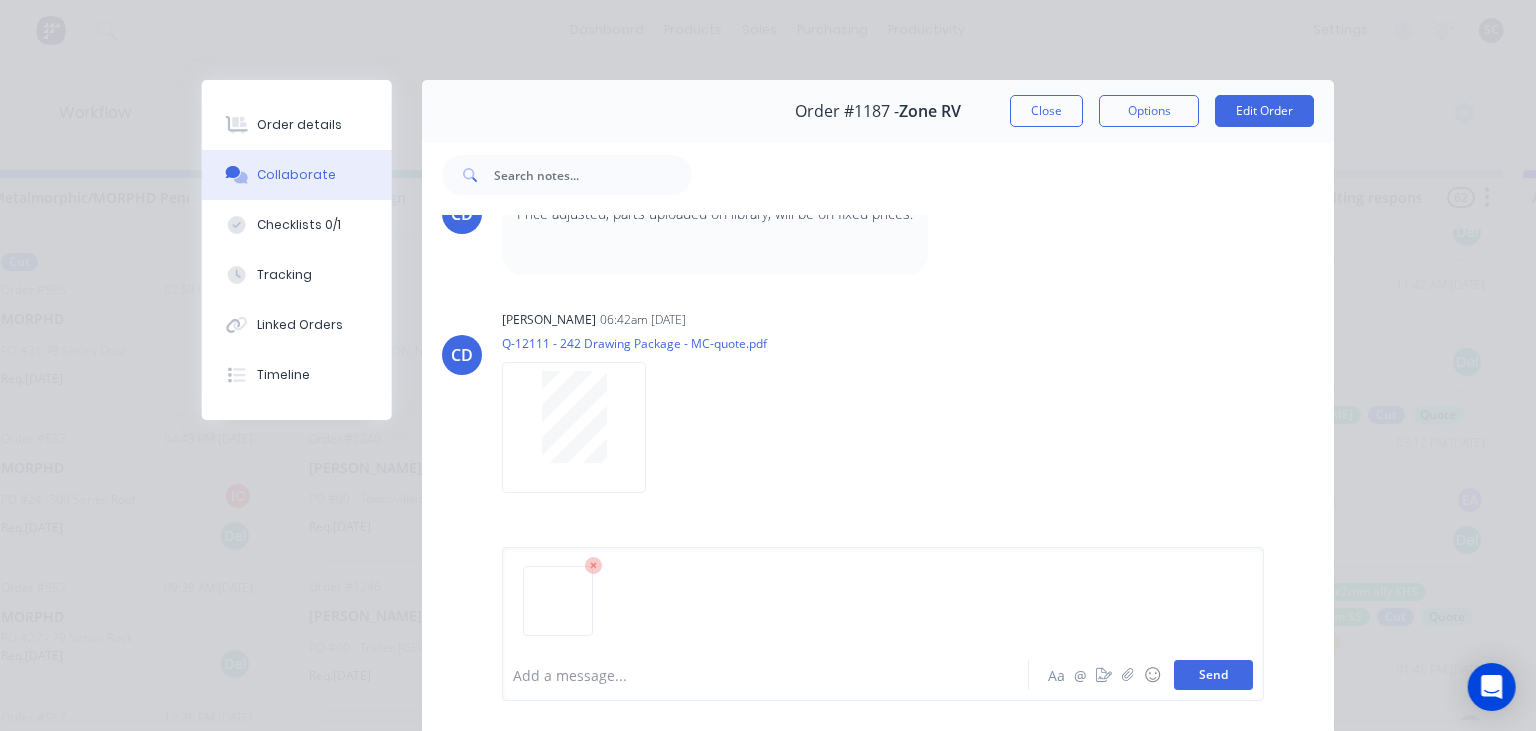 click on "Send" at bounding box center [1213, 675] 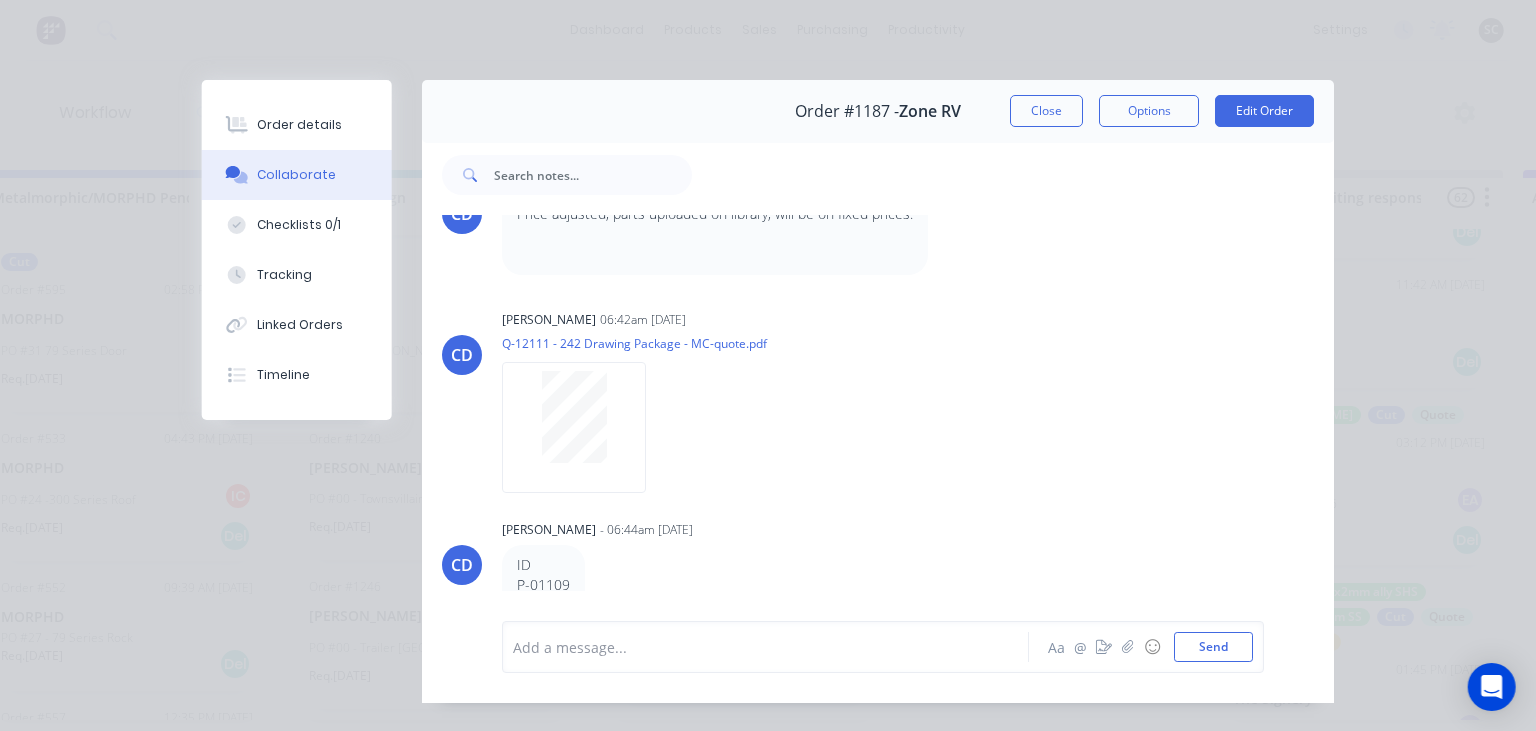 scroll, scrollTop: 1014, scrollLeft: 0, axis: vertical 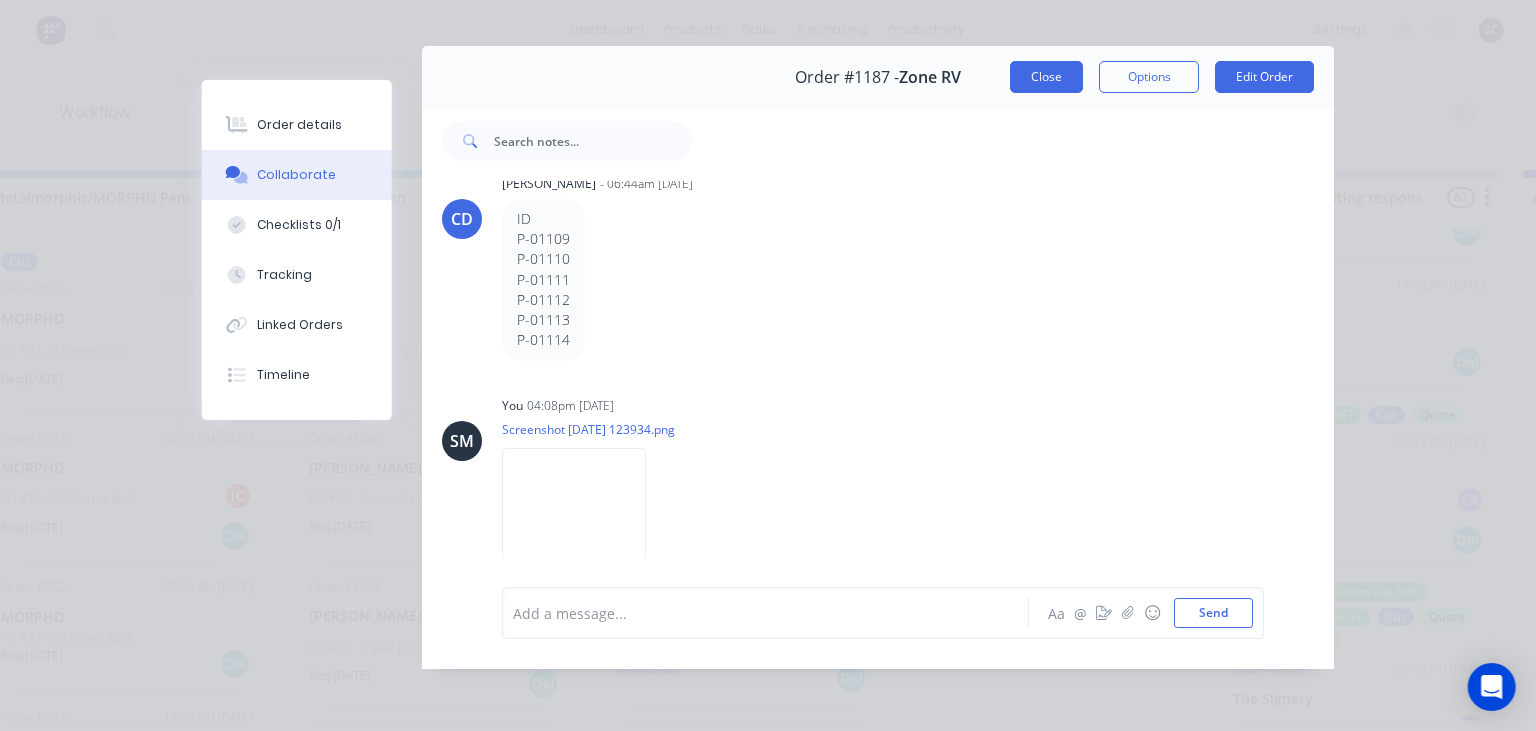 click on "Close" at bounding box center (1046, 77) 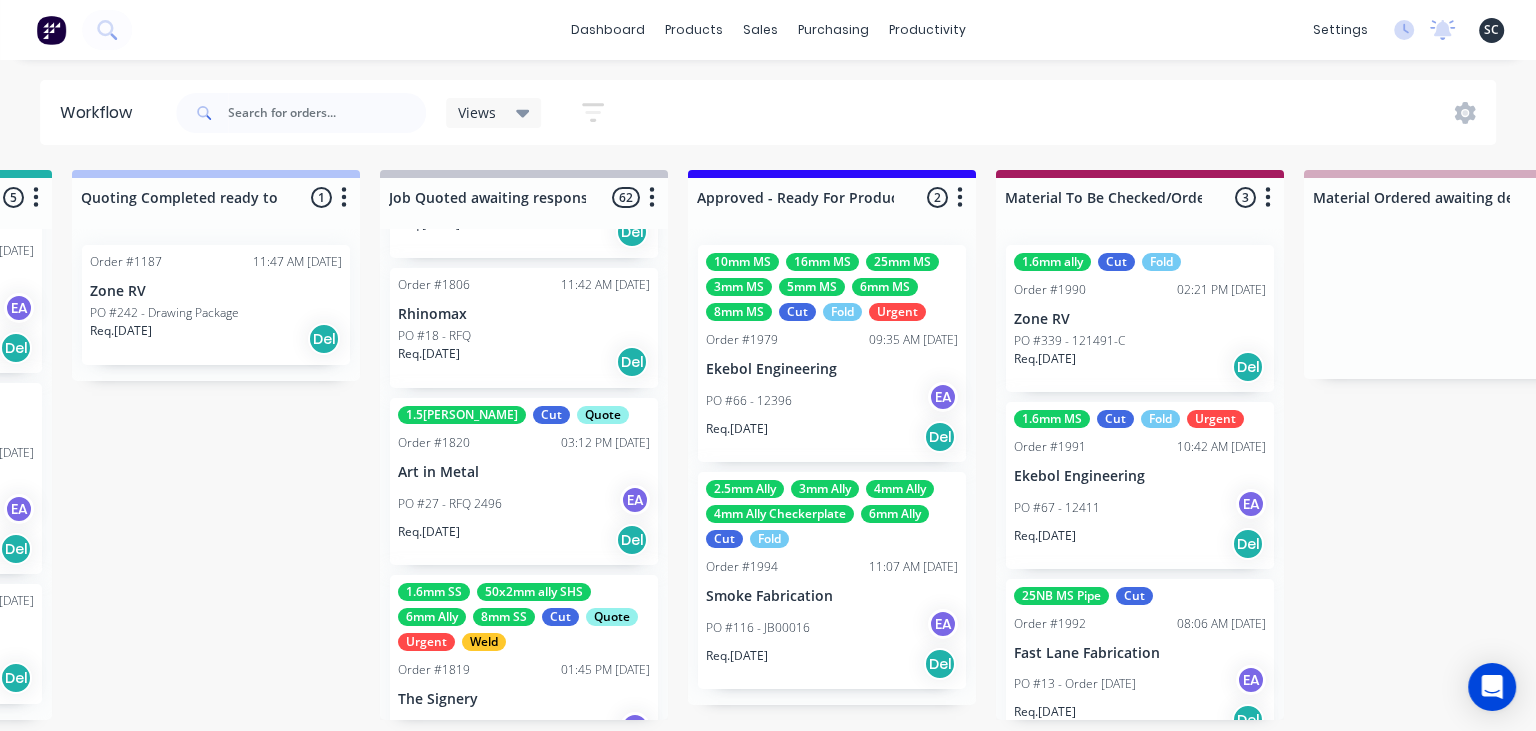 scroll, scrollTop: 0, scrollLeft: 1827, axis: horizontal 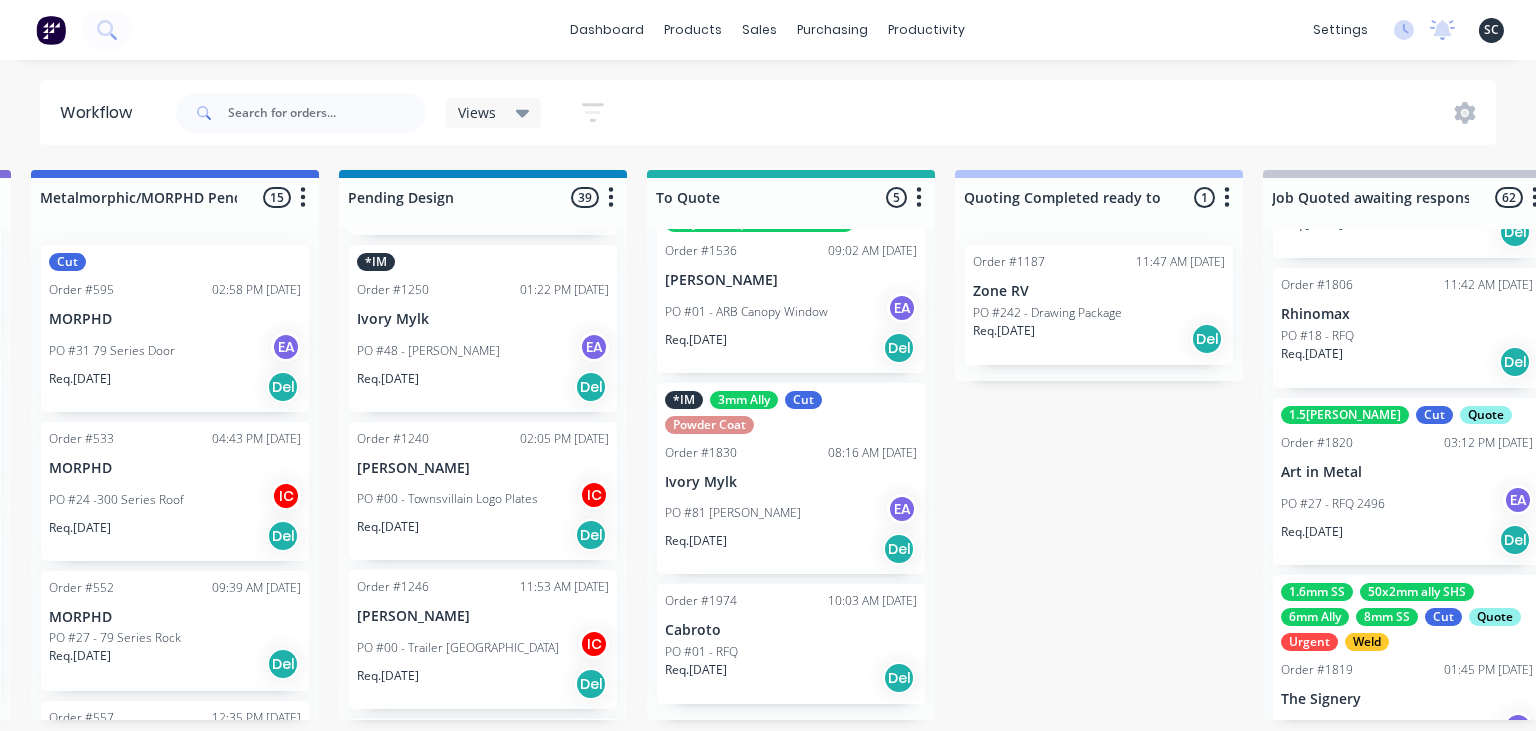 click on "Req. 04/02/25 Del" at bounding box center [1099, 339] 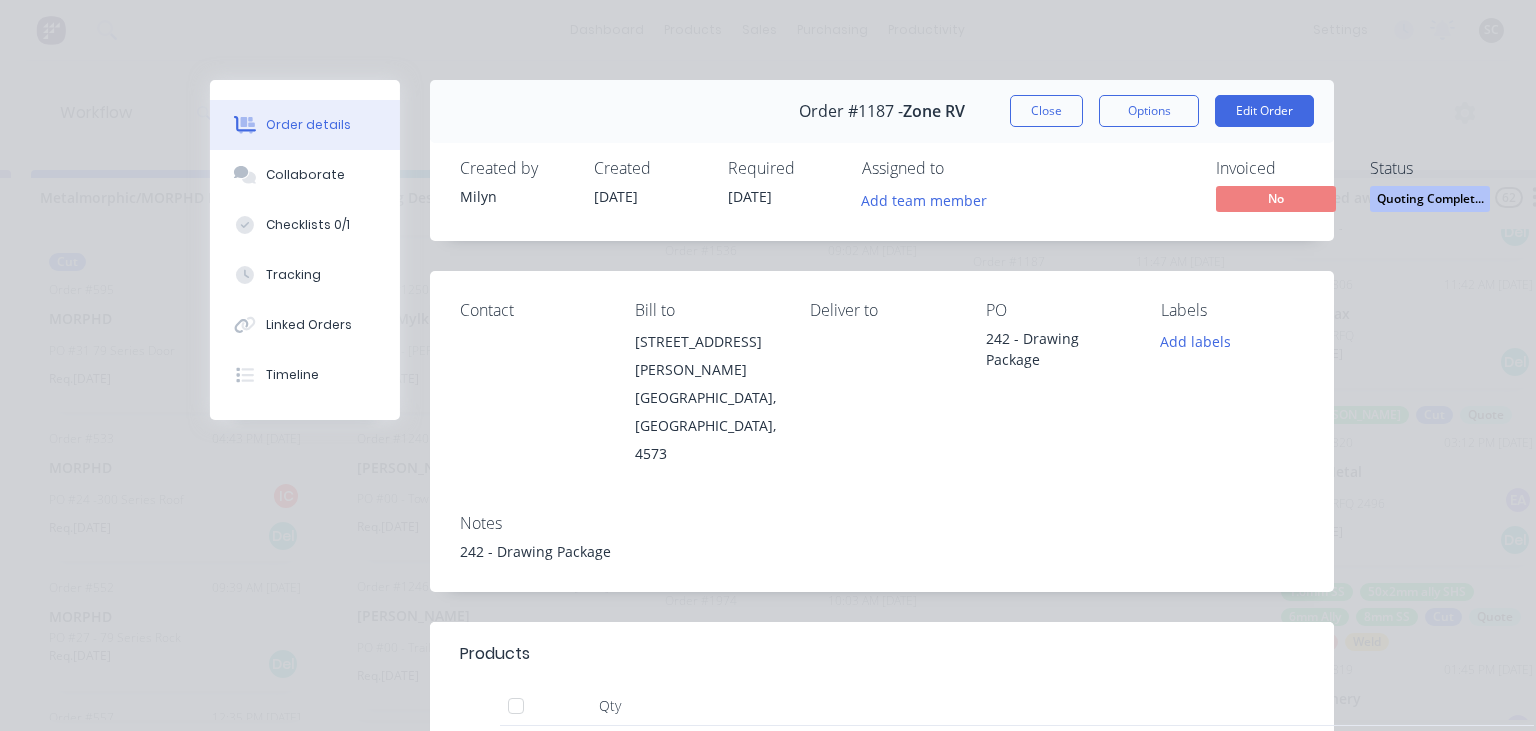 click on "242 - Drawing Package" at bounding box center (882, 551) 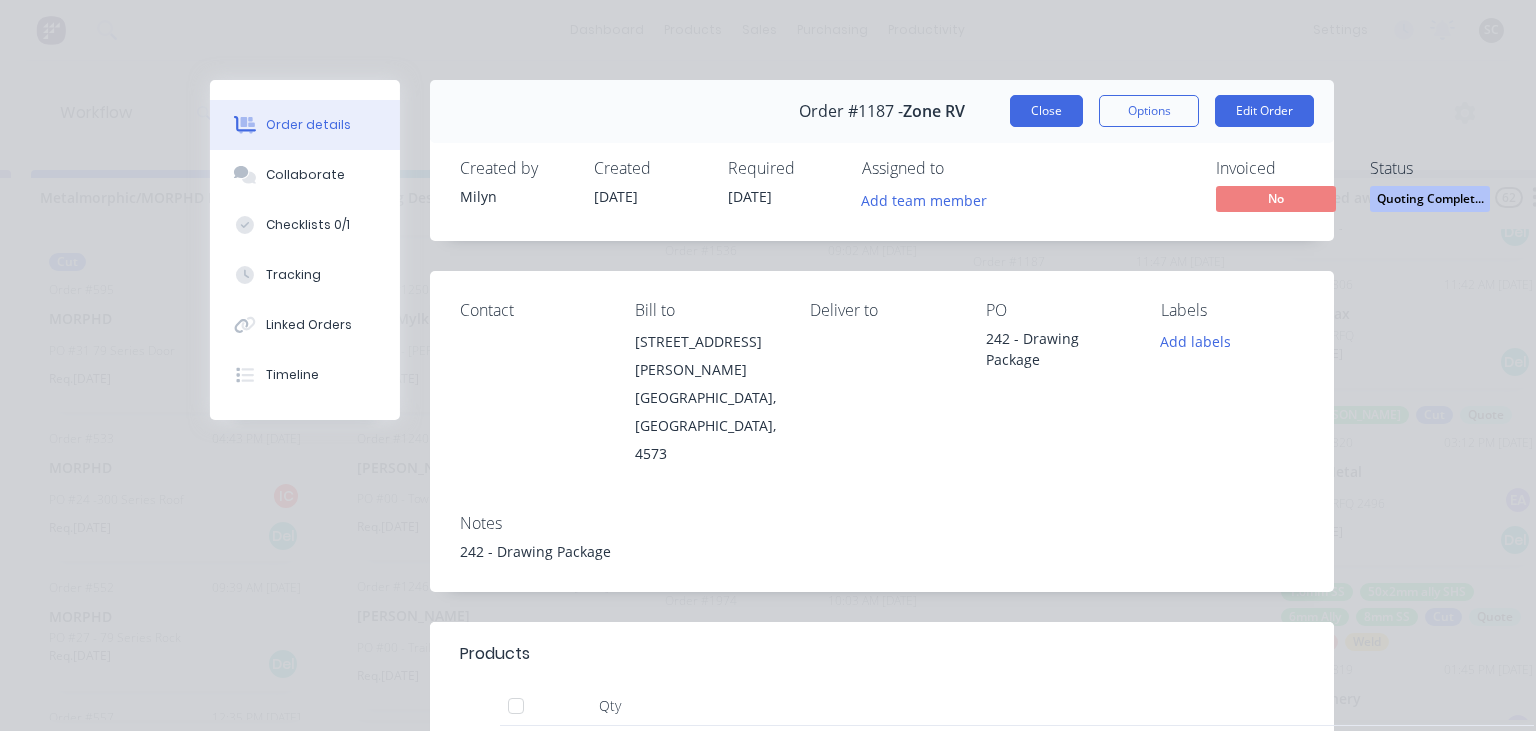 click on "Close" at bounding box center [1046, 111] 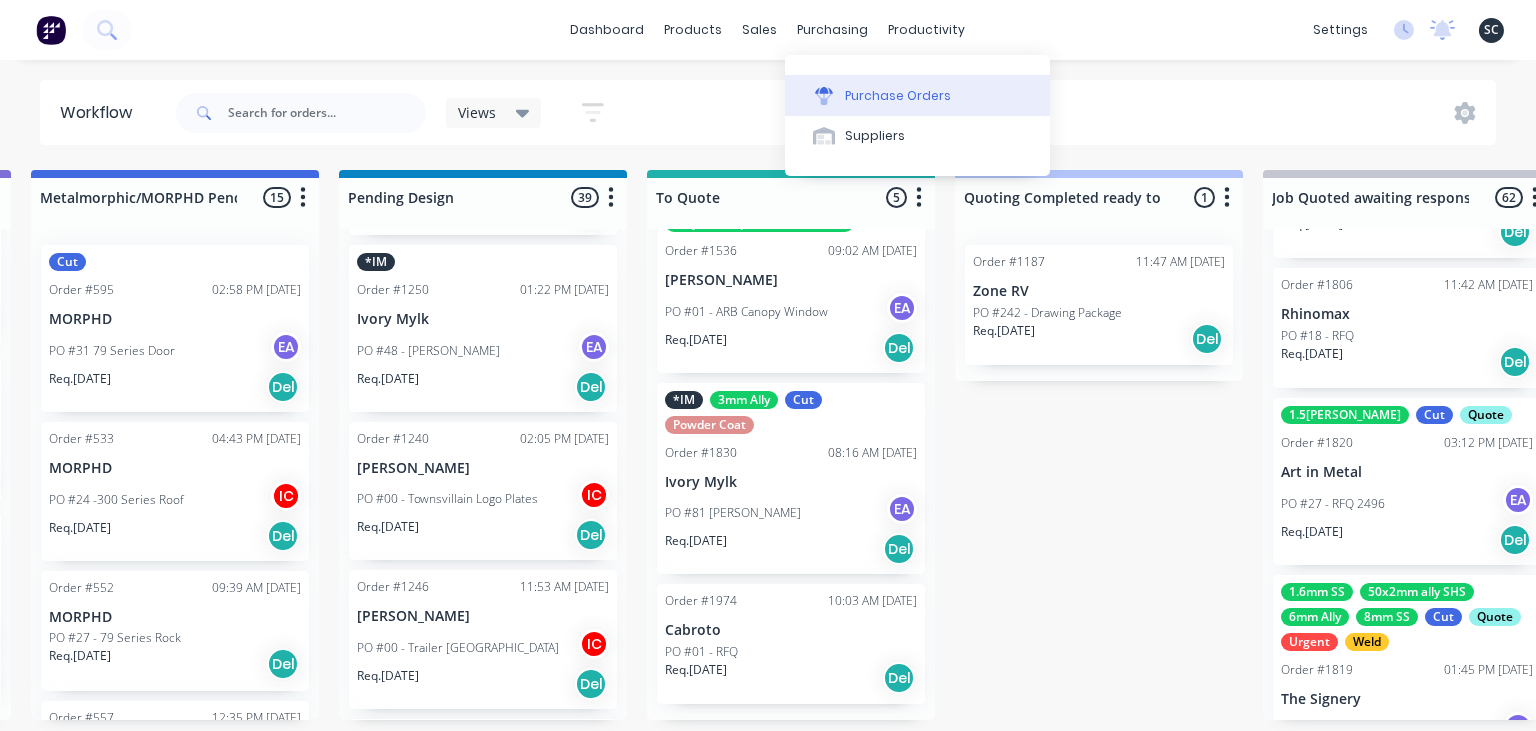 click on "Purchase Orders" at bounding box center (917, 95) 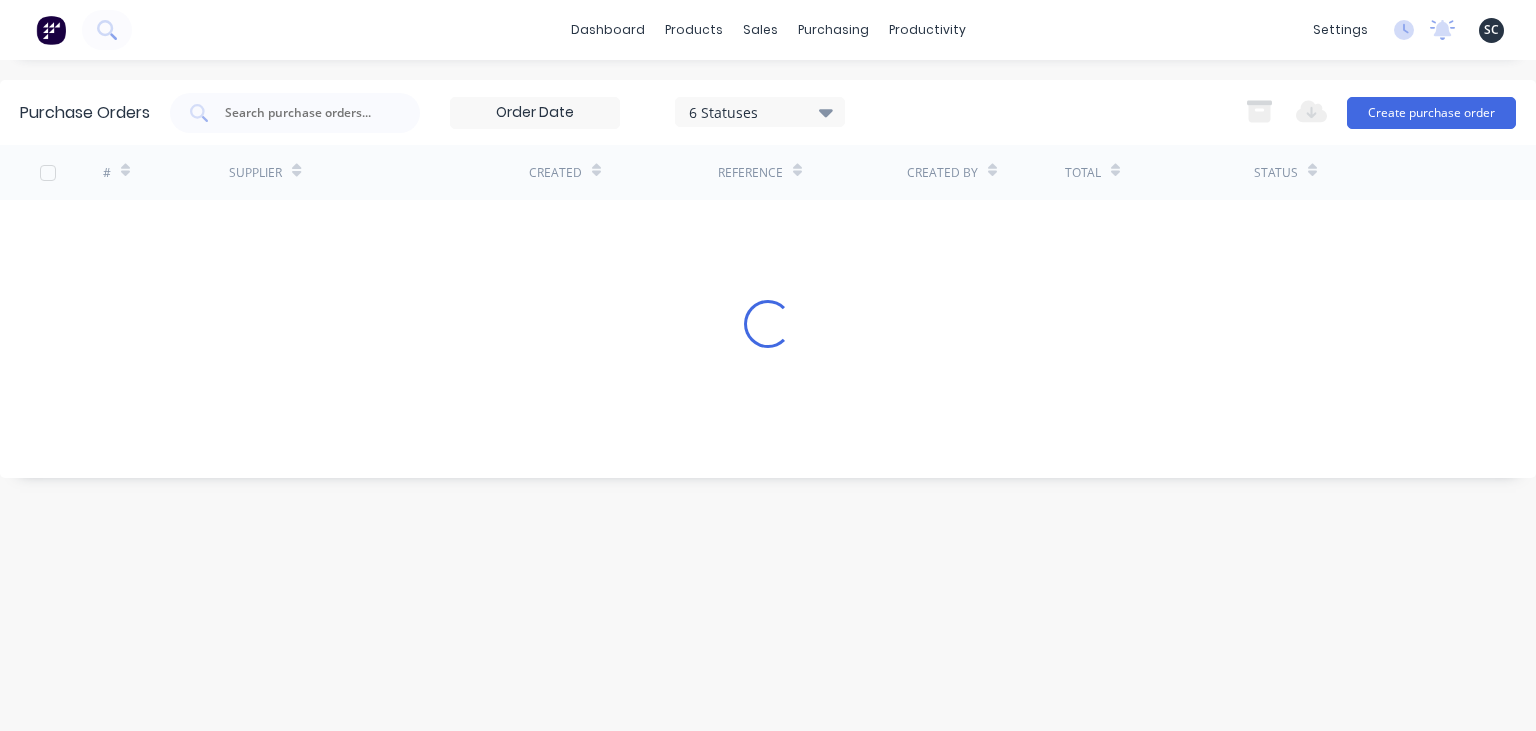 scroll, scrollTop: 0, scrollLeft: 0, axis: both 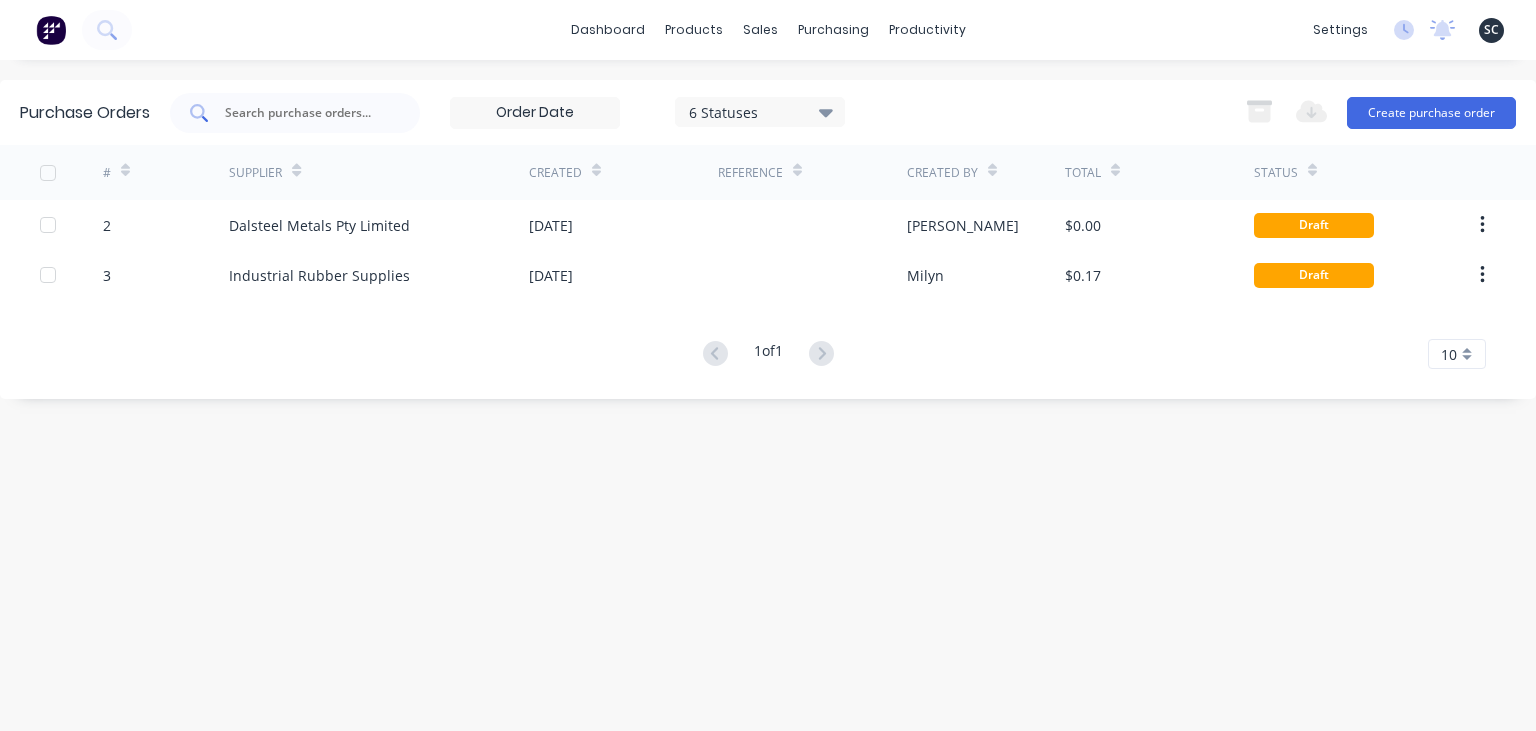 click at bounding box center (306, 113) 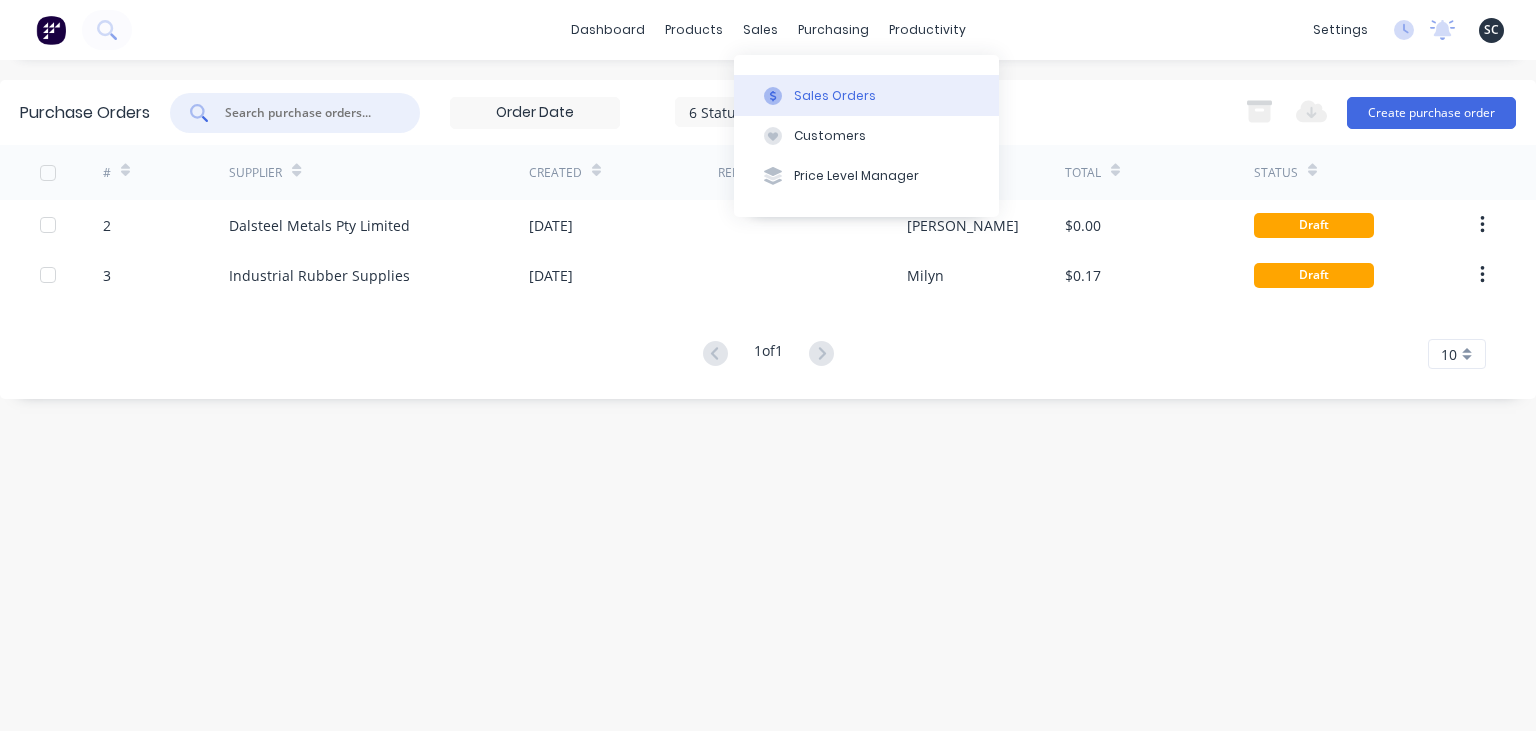 click on "Sales Orders" at bounding box center [835, 96] 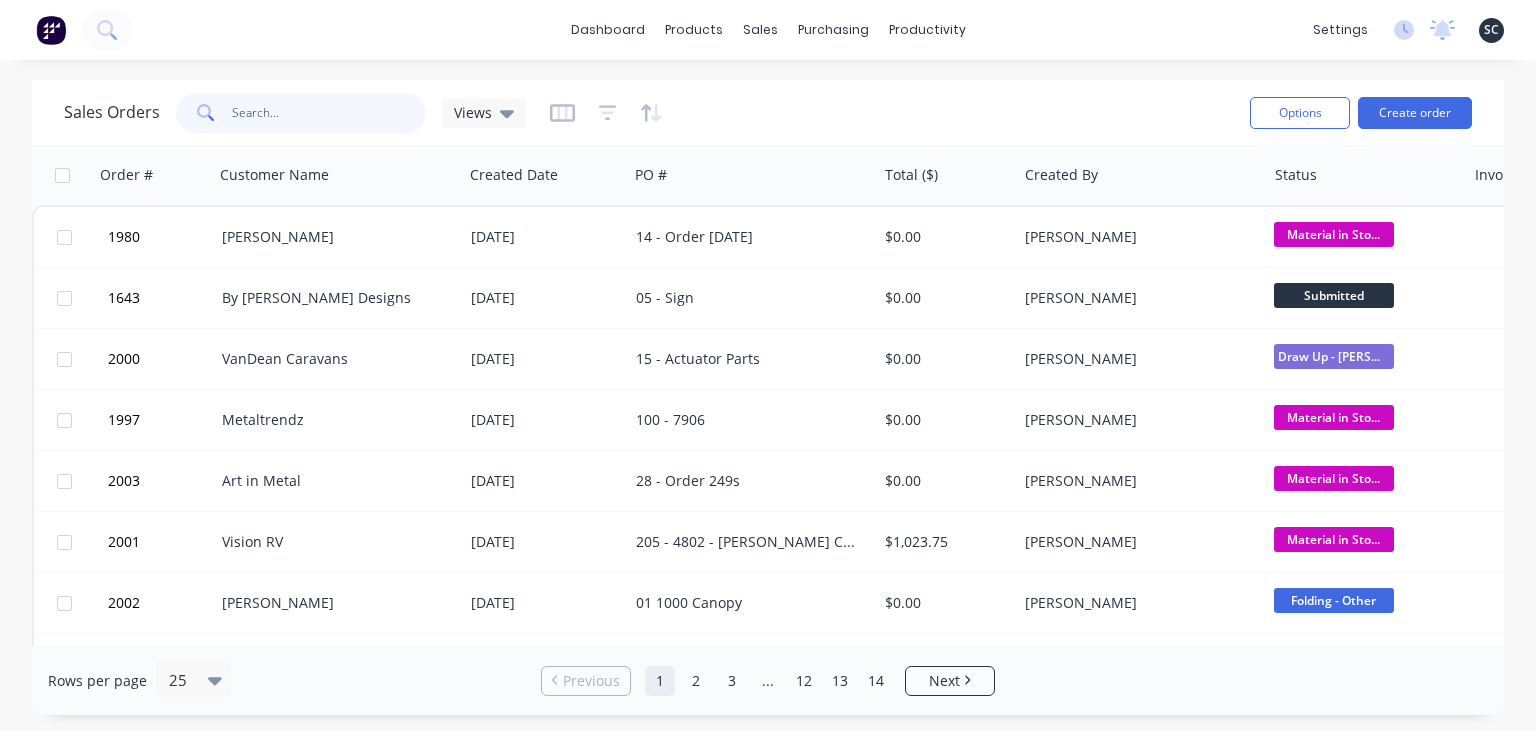 click at bounding box center (329, 113) 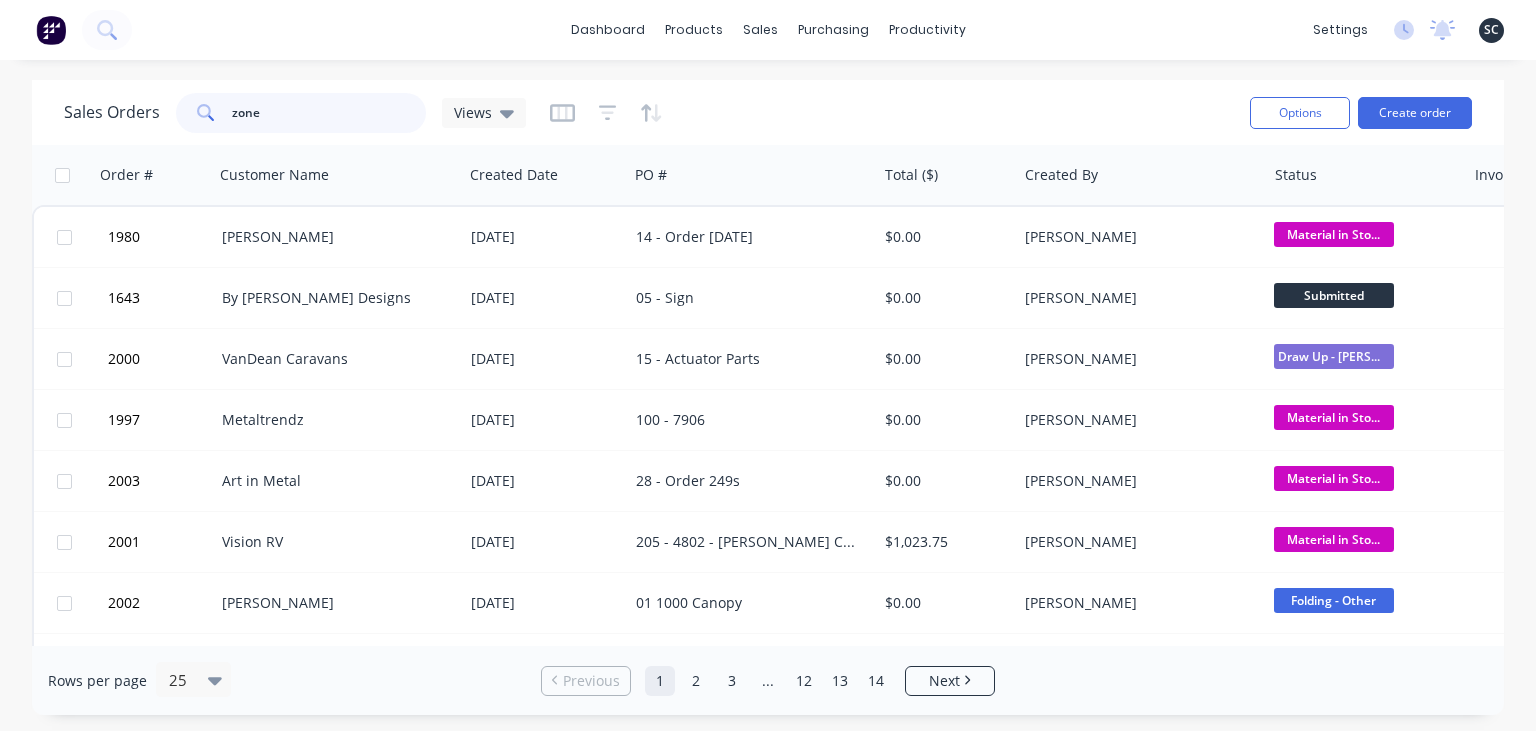 type on "zone" 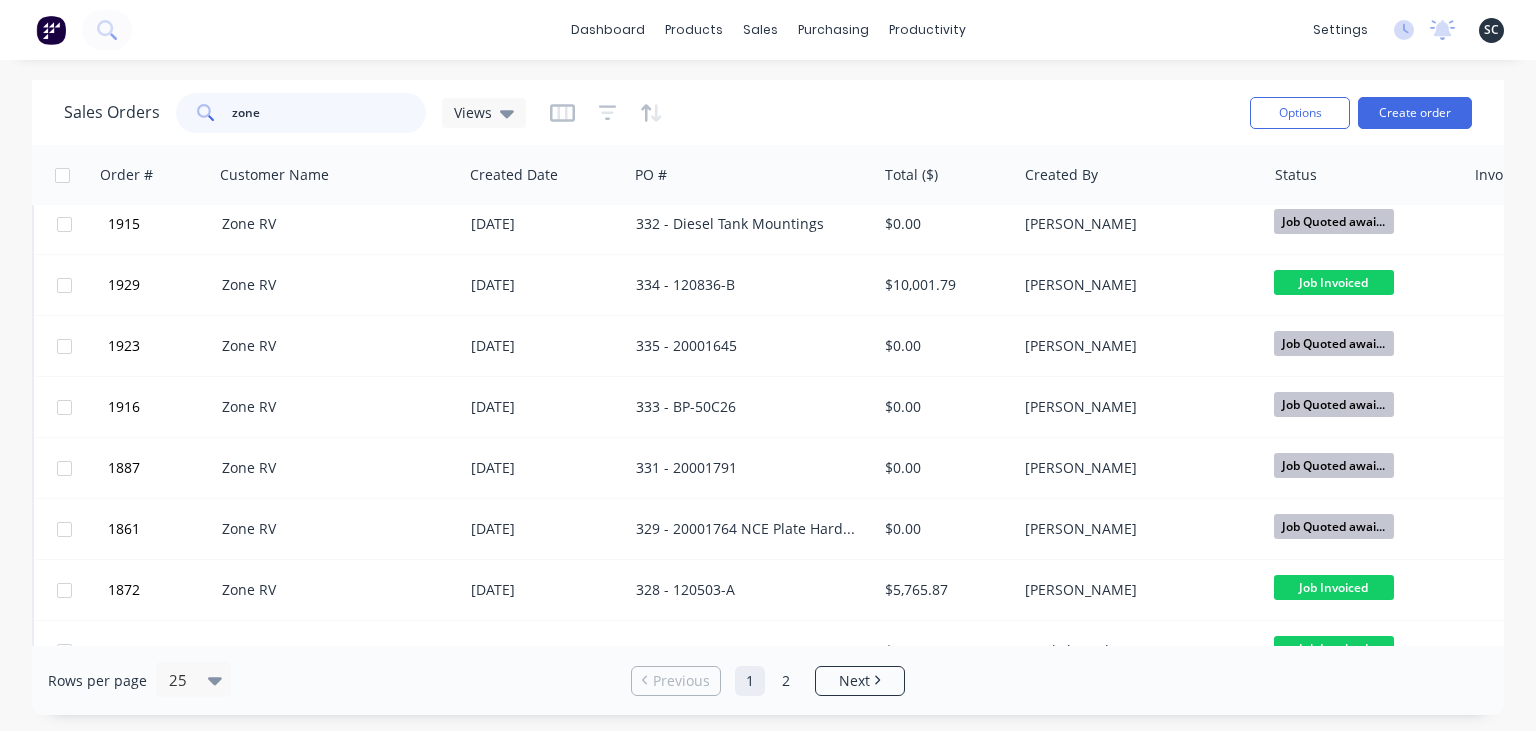 scroll, scrollTop: 1084, scrollLeft: 0, axis: vertical 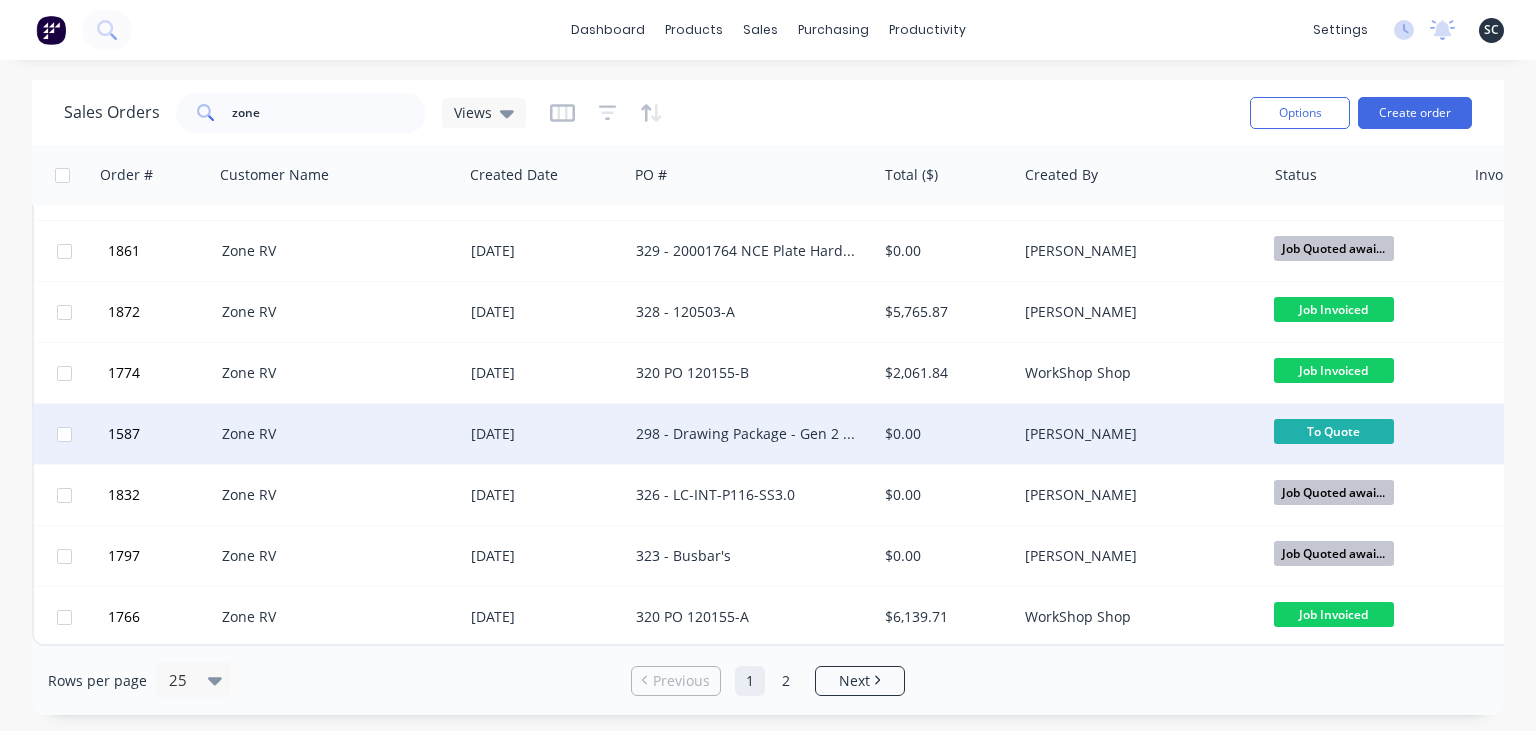 click on "298 - Drawing Package - Gen 2 Chassis" at bounding box center [752, 434] 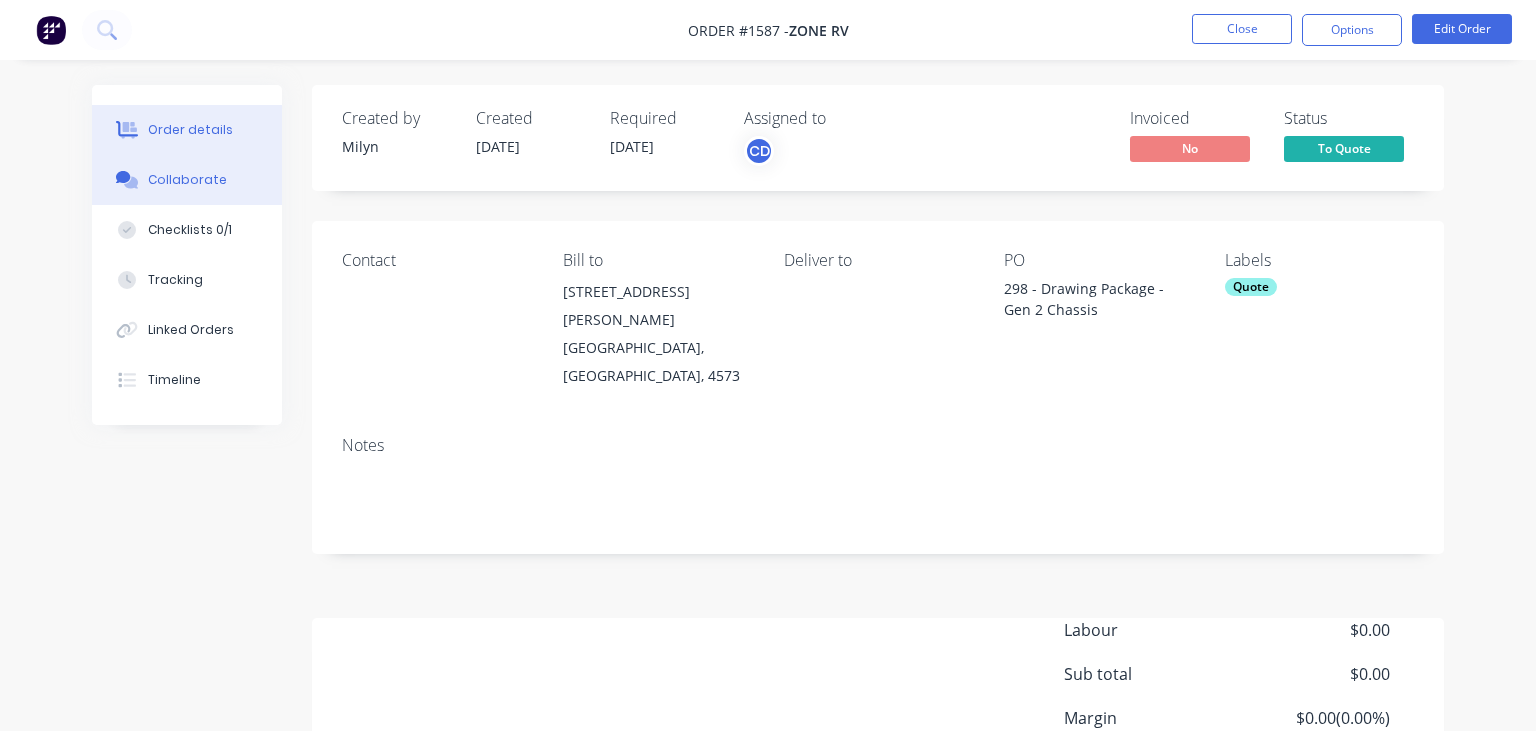 click on "Collaborate" at bounding box center [187, 180] 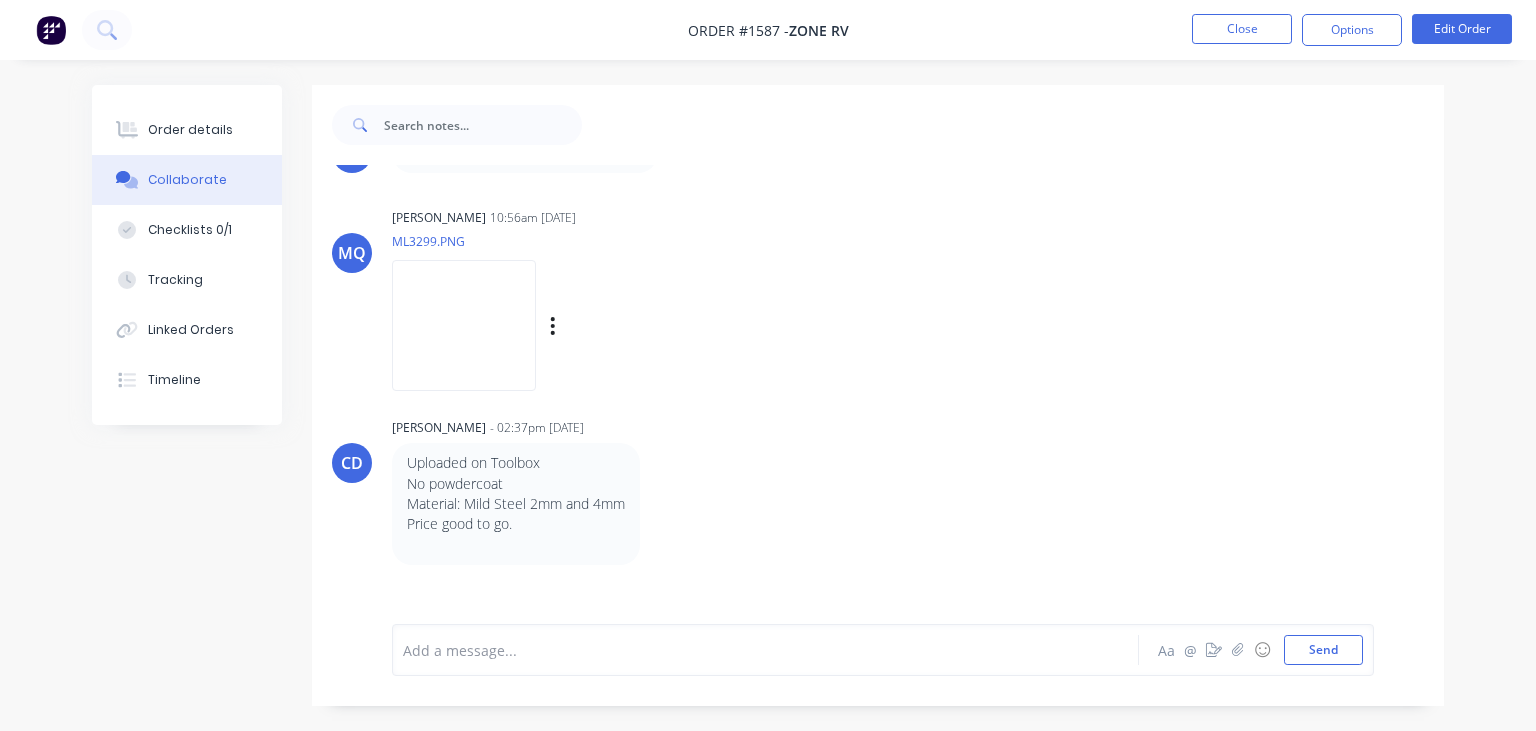 scroll, scrollTop: 0, scrollLeft: 0, axis: both 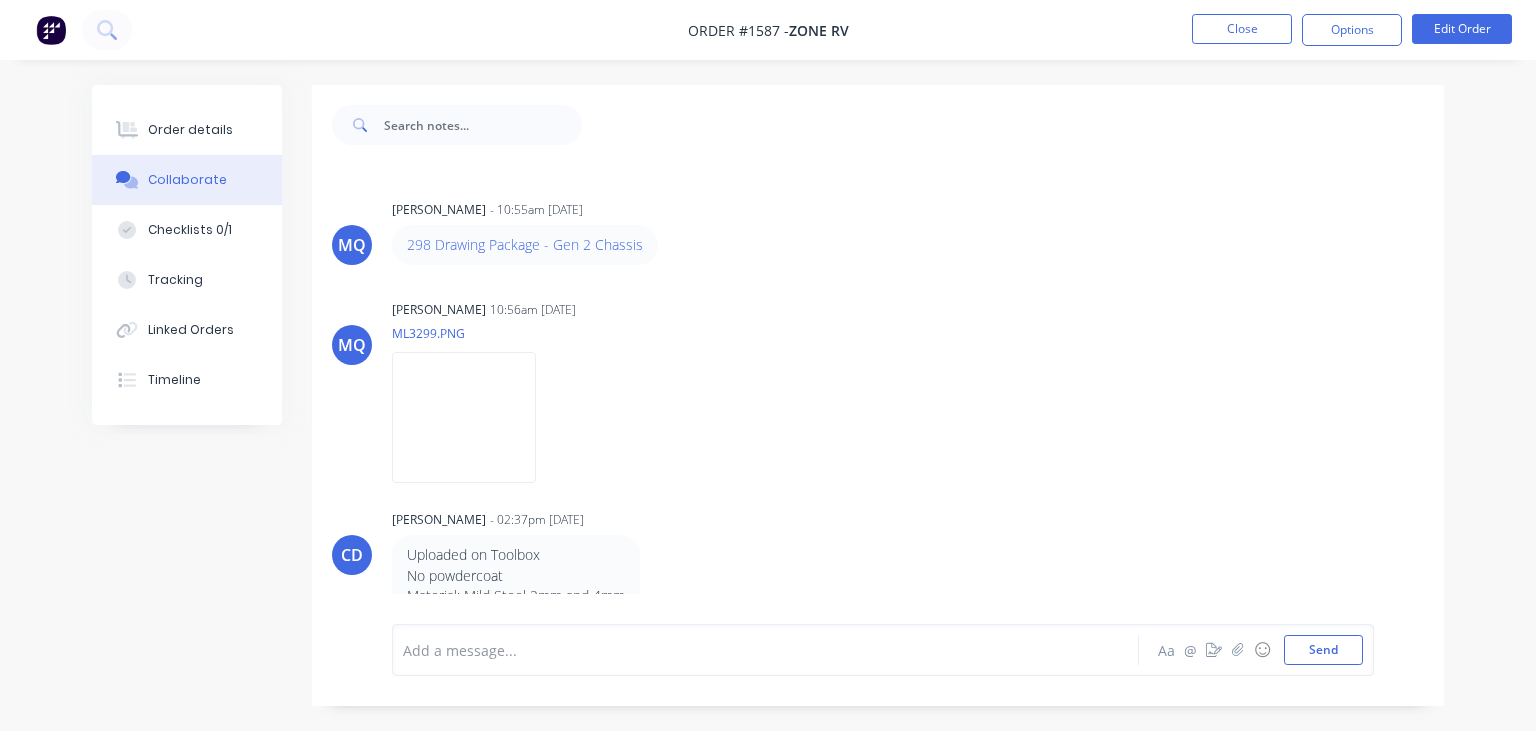 drag, startPoint x: 916, startPoint y: 269, endPoint x: 826, endPoint y: 69, distance: 219.31712 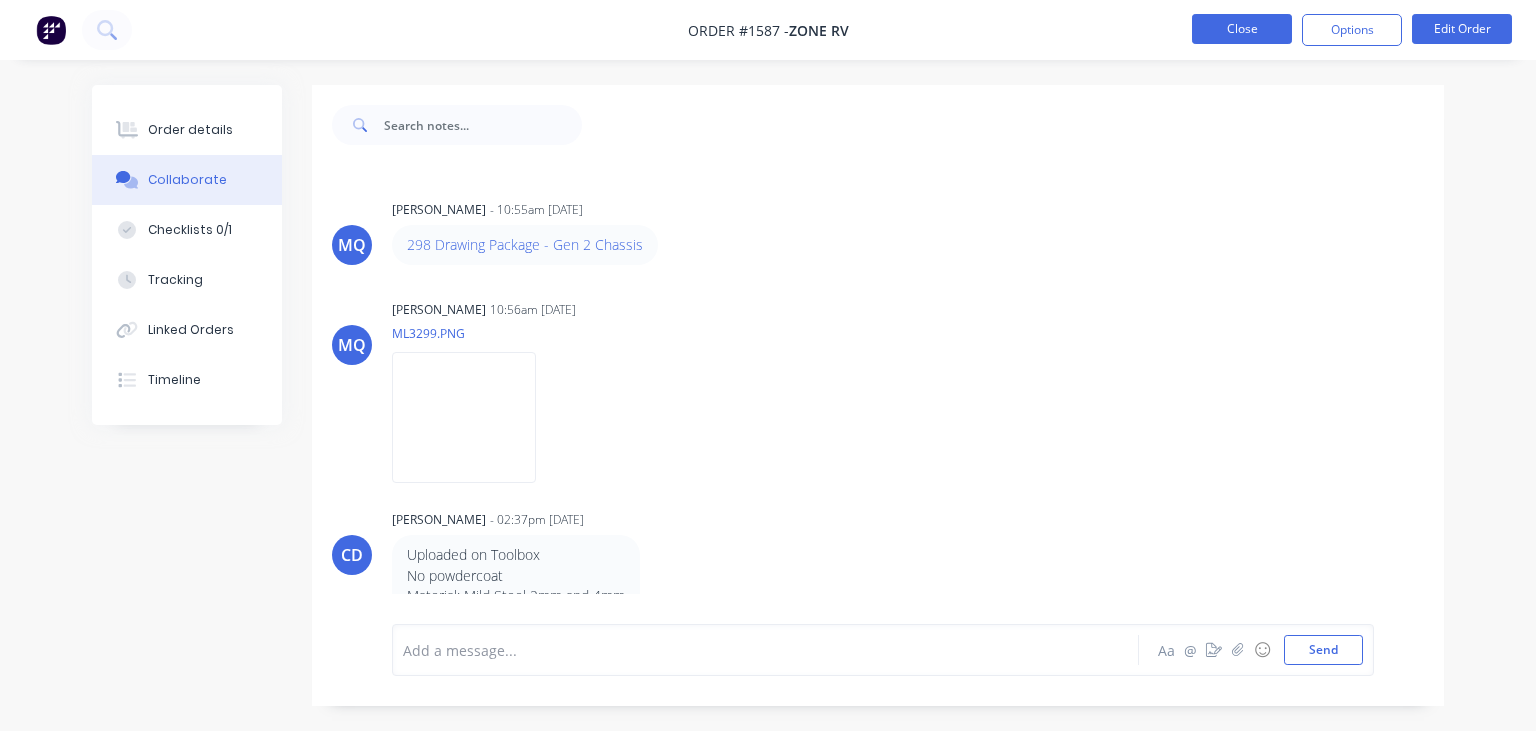 click on "Close" at bounding box center [1242, 29] 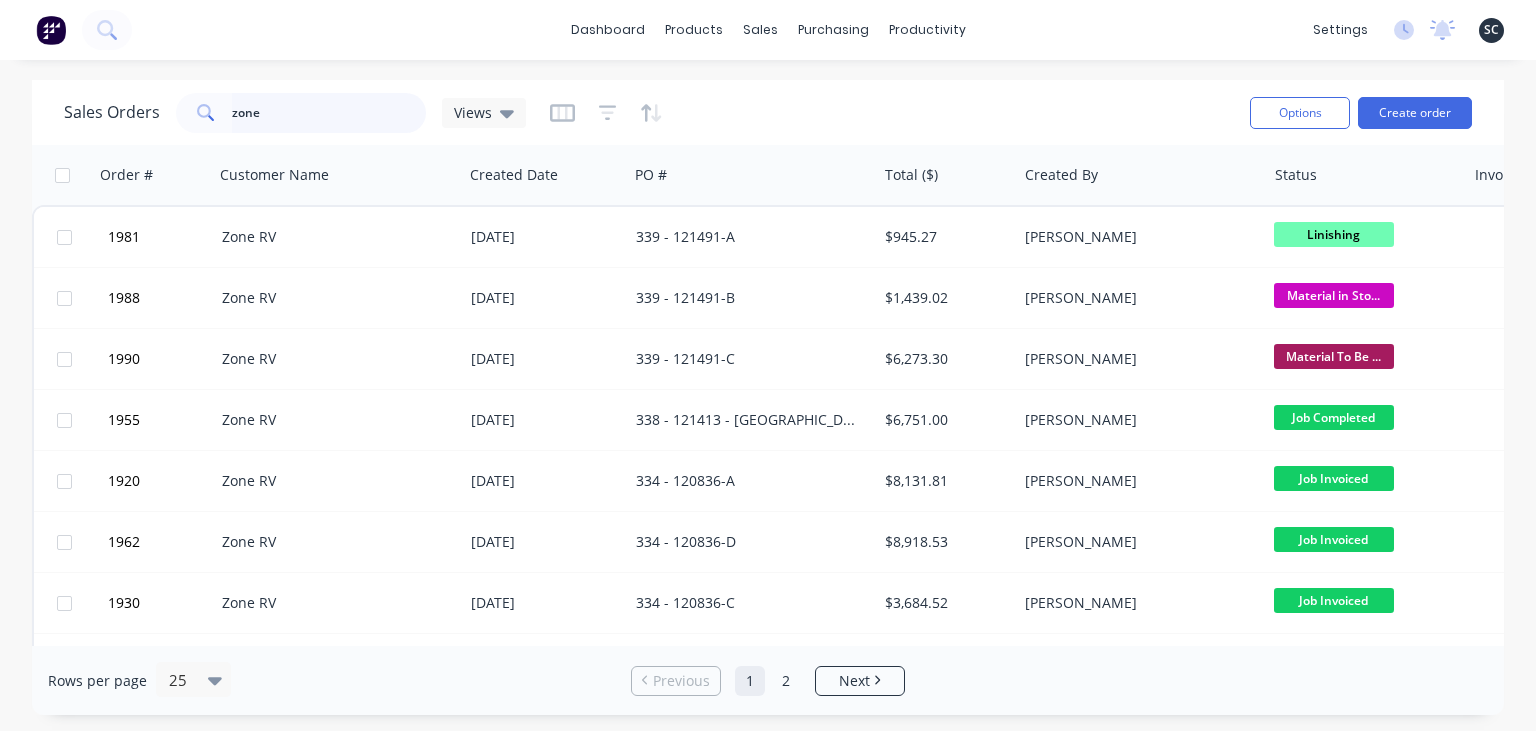 click on "zone" at bounding box center (329, 113) 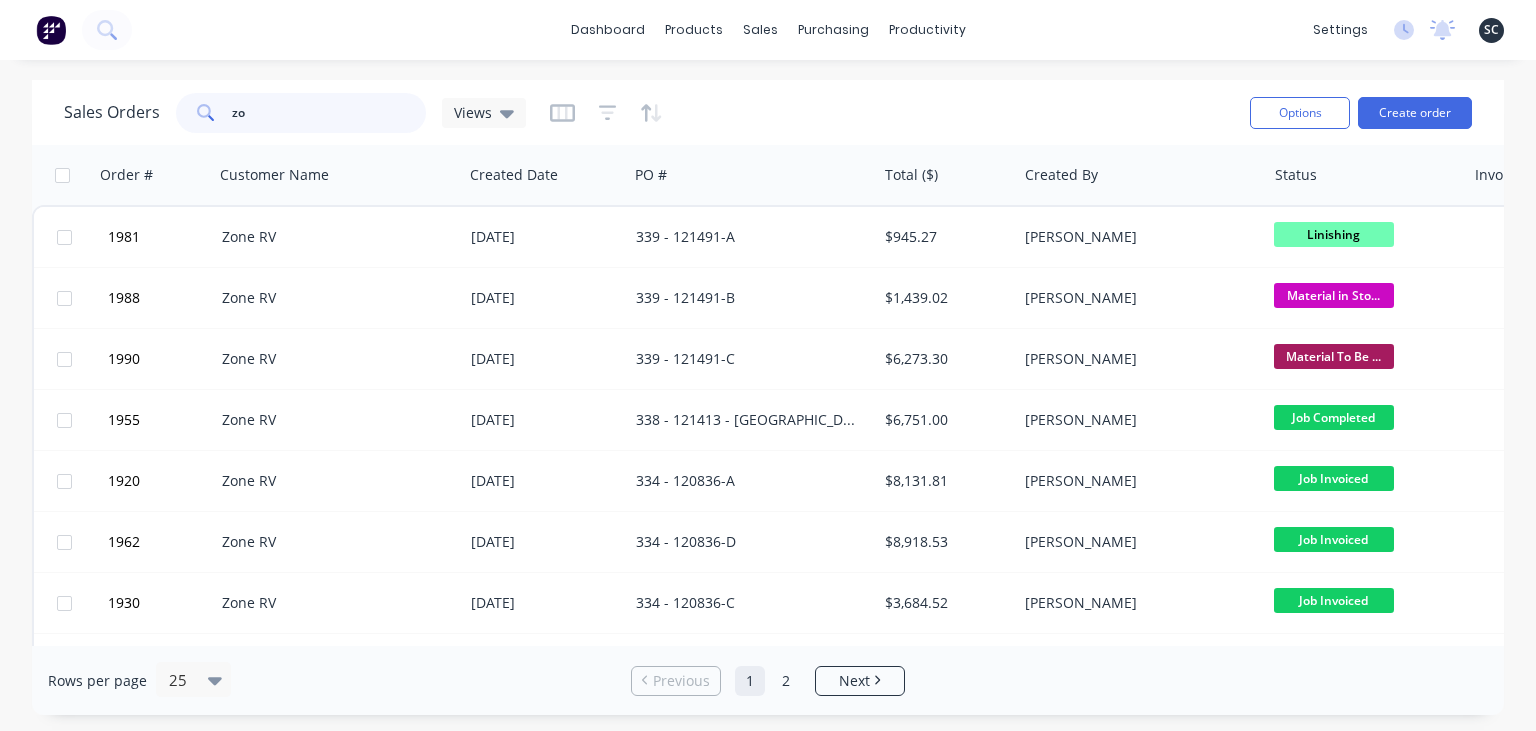 type on "z" 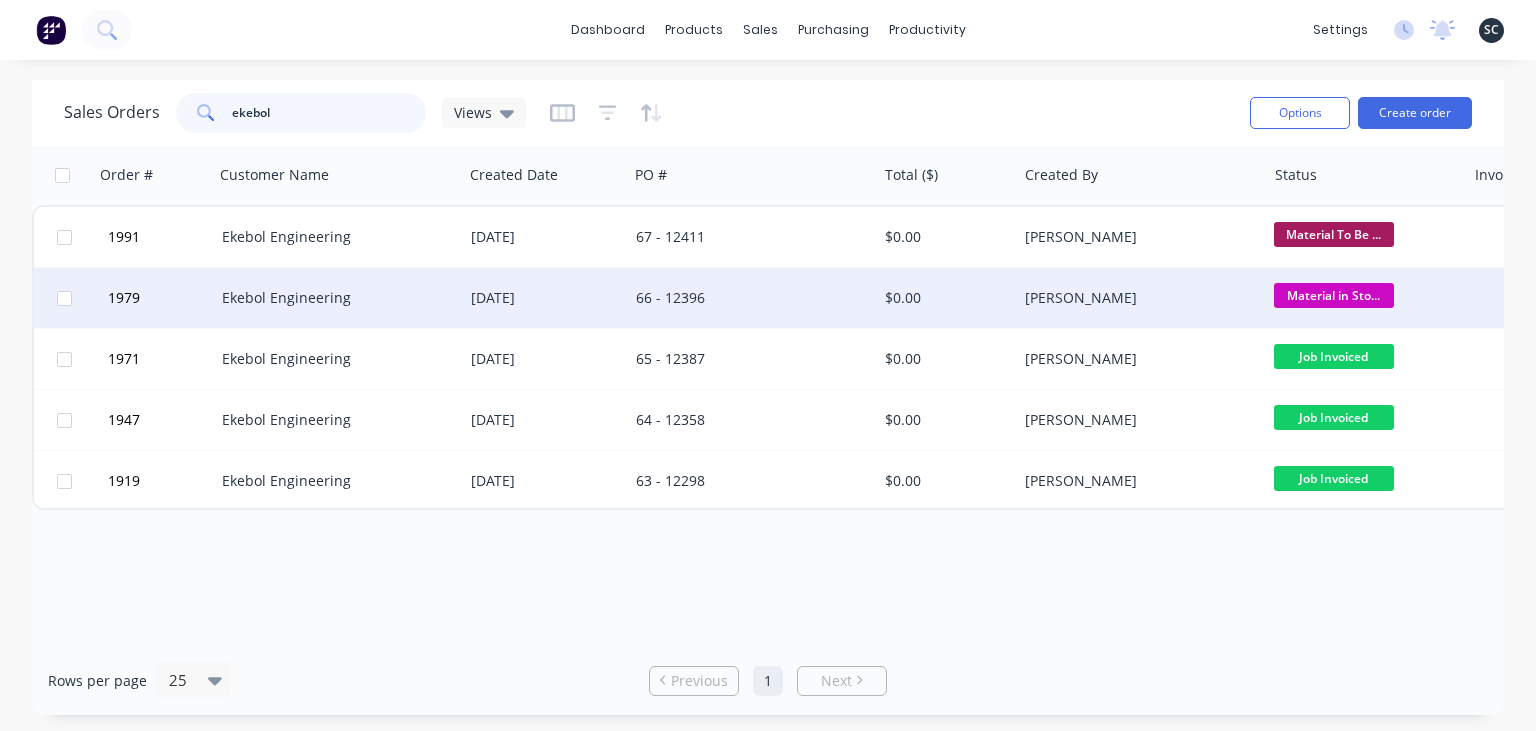 type on "ekebol" 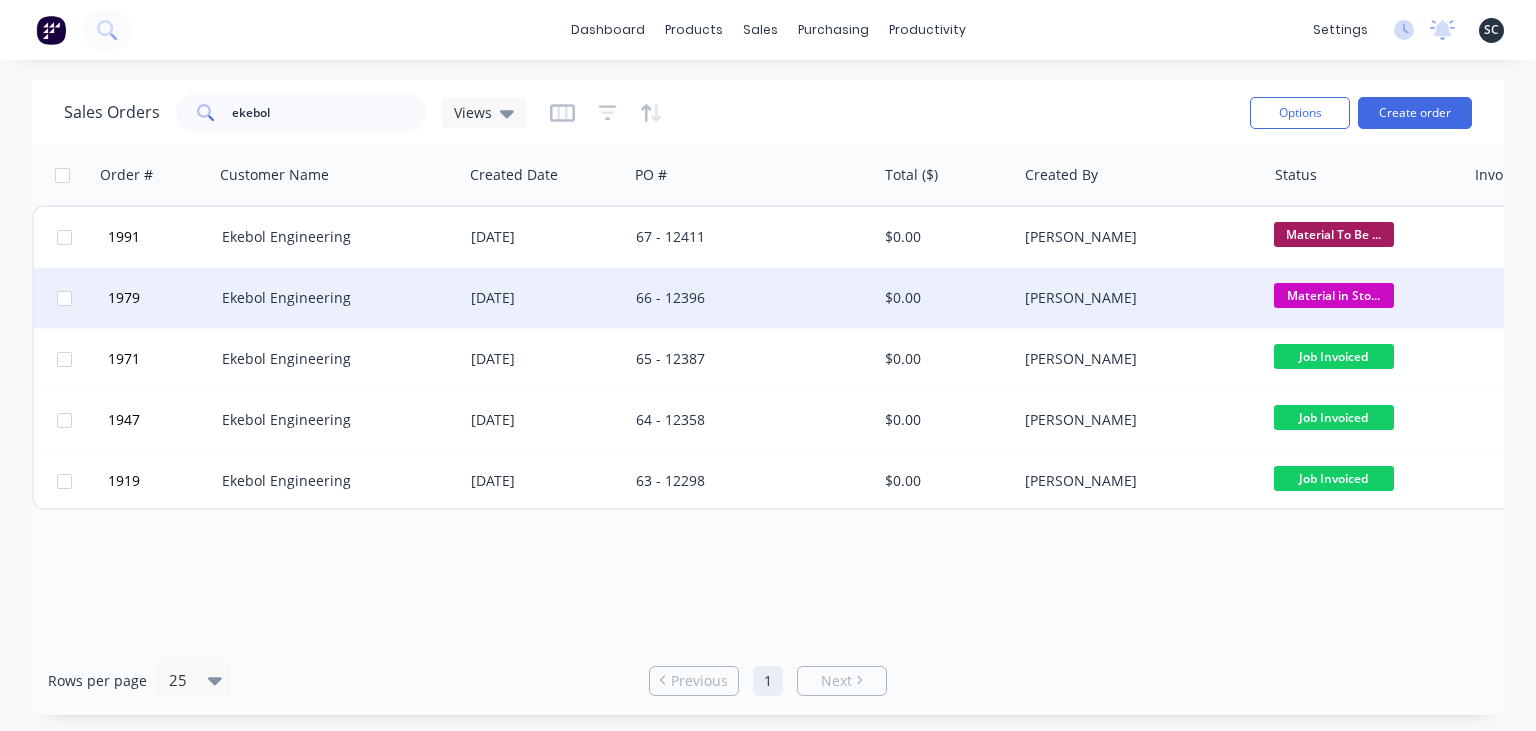 click on "Ekebol Engineering" at bounding box center [338, 298] 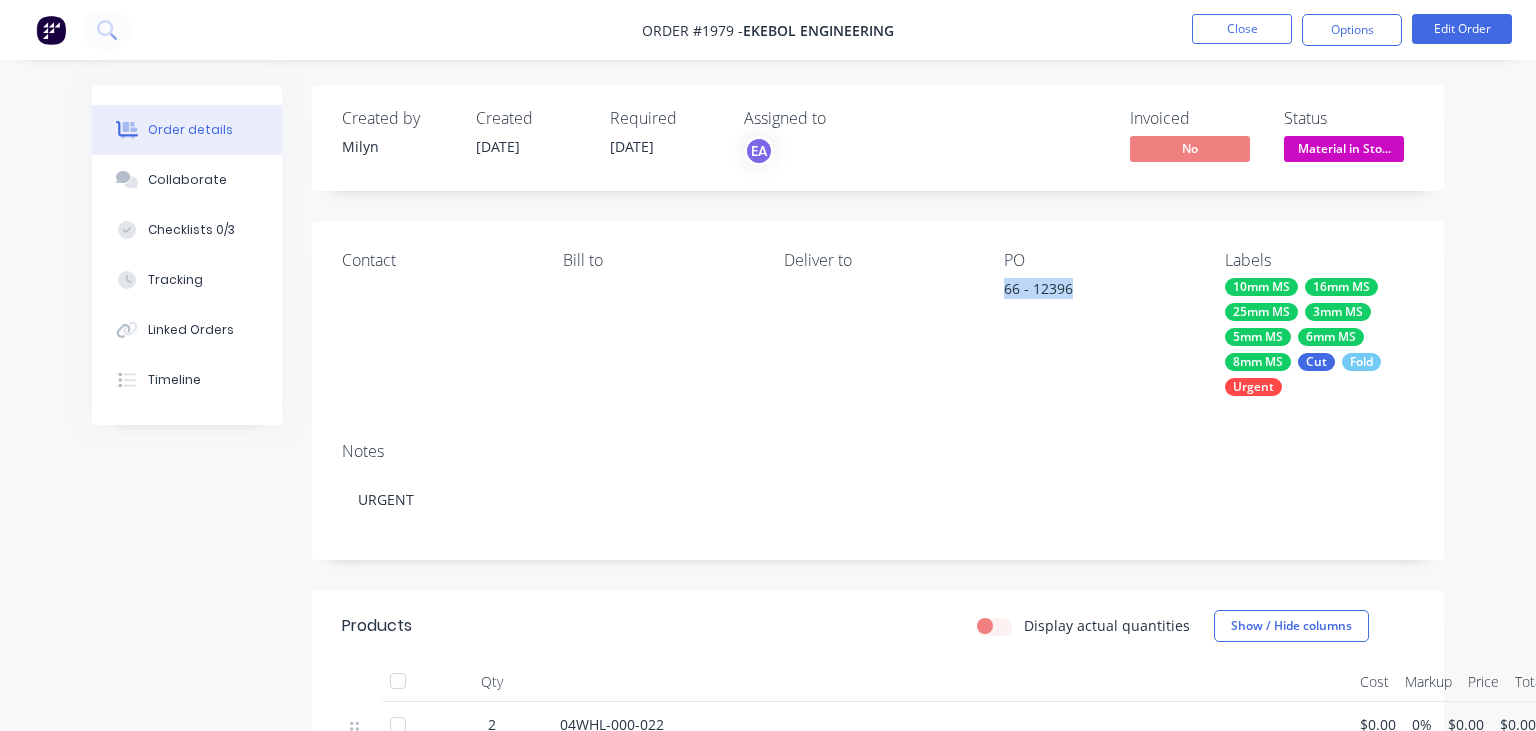 drag, startPoint x: 990, startPoint y: 302, endPoint x: 1066, endPoint y: 286, distance: 77.665955 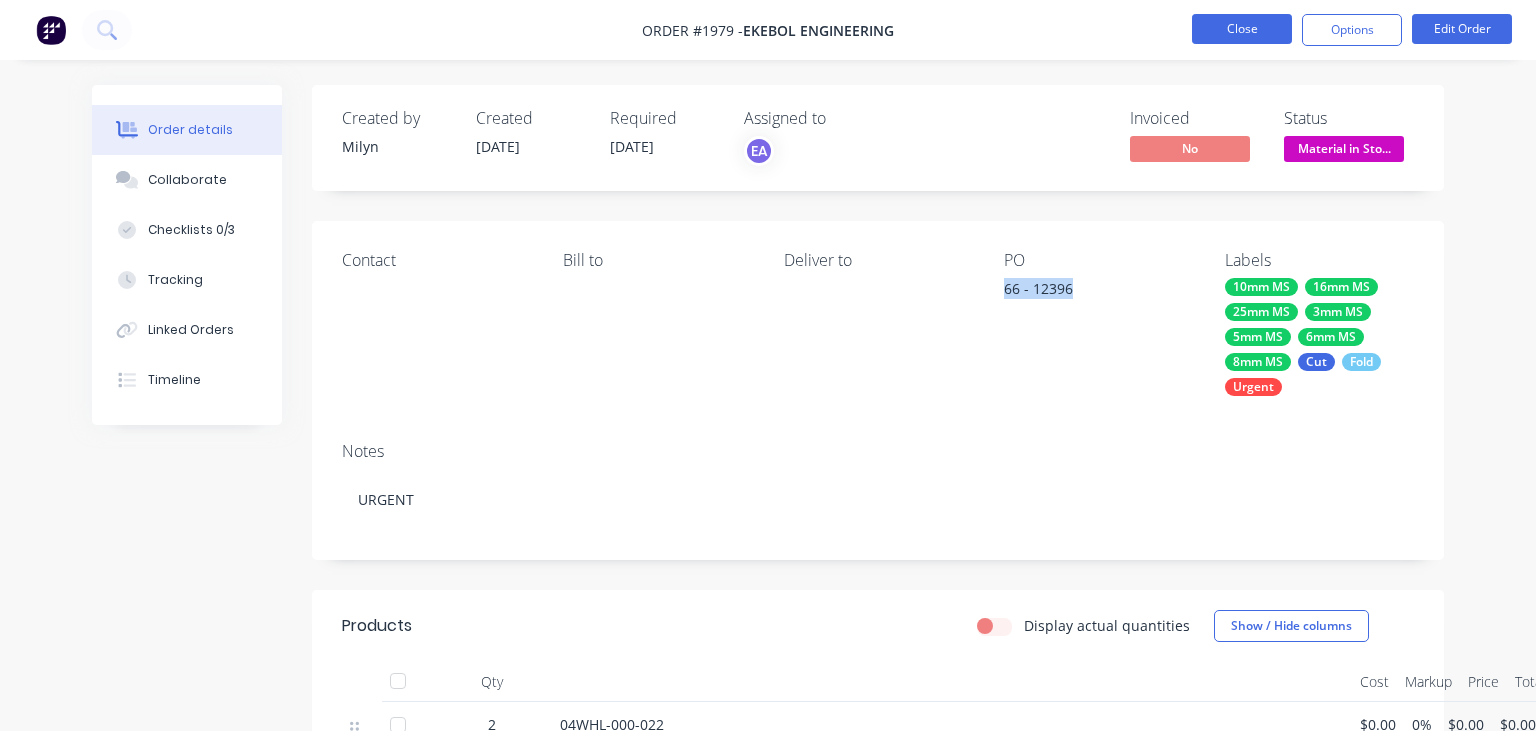 click on "Close" at bounding box center (1242, 29) 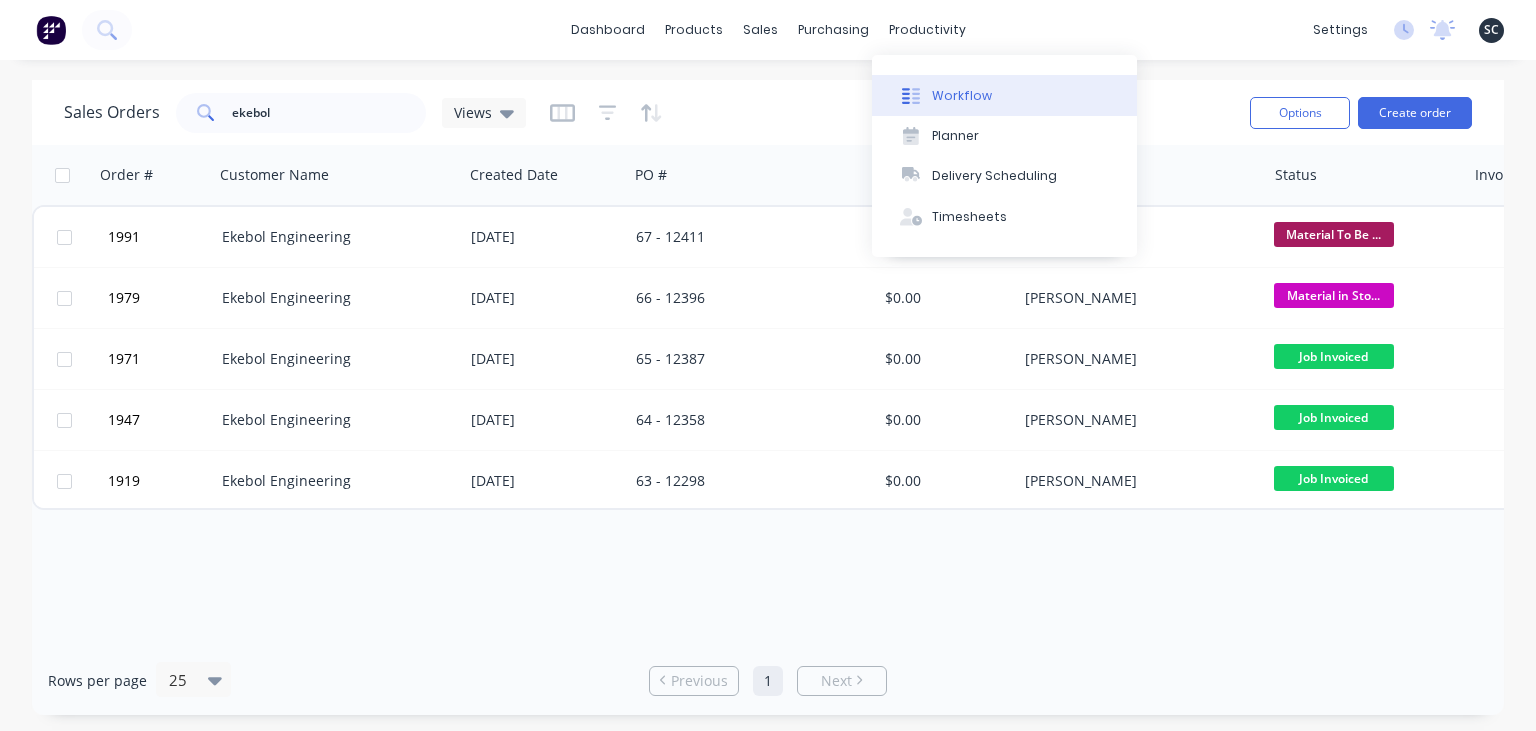 click on "Workflow" at bounding box center [1004, 95] 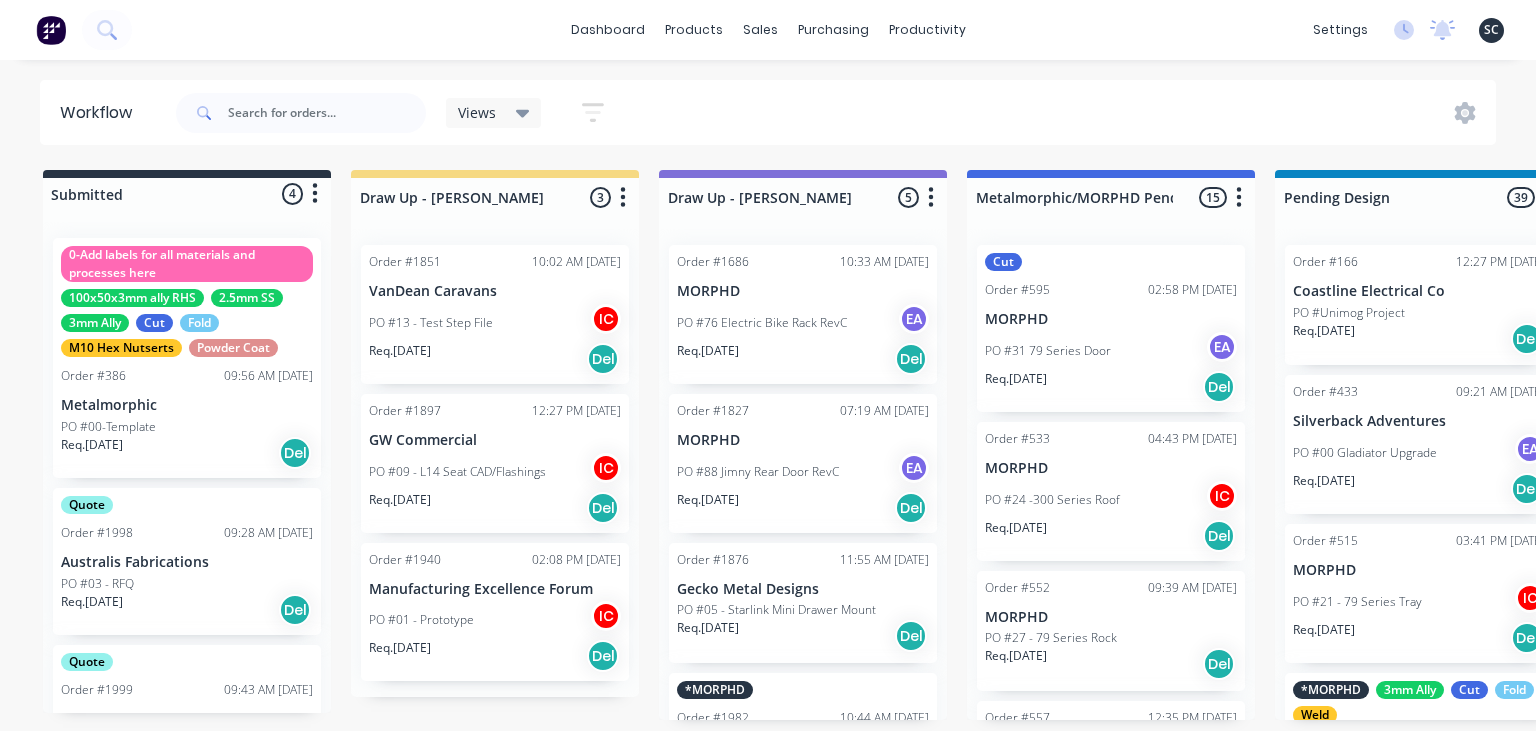 scroll, scrollTop: 224, scrollLeft: 0, axis: vertical 